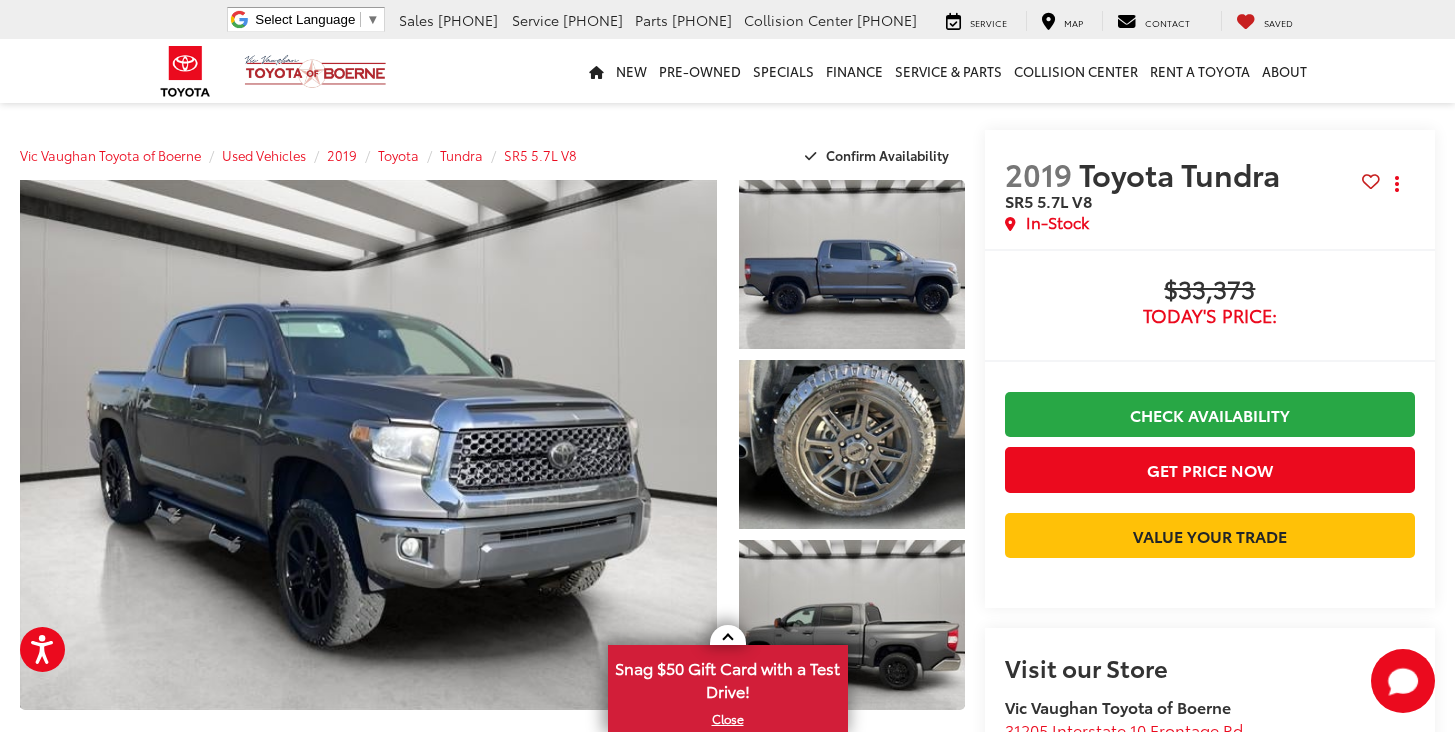 scroll, scrollTop: 0, scrollLeft: 0, axis: both 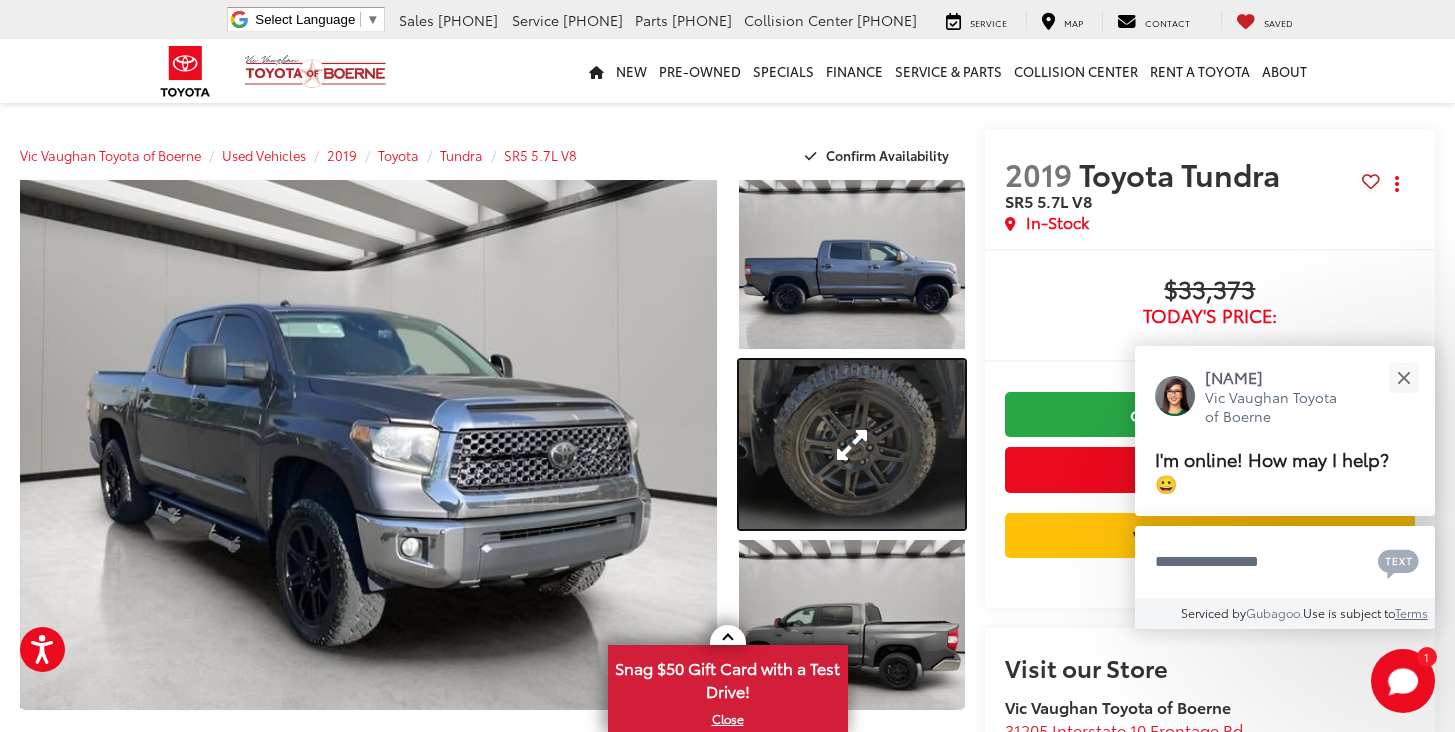 click at bounding box center (852, 444) 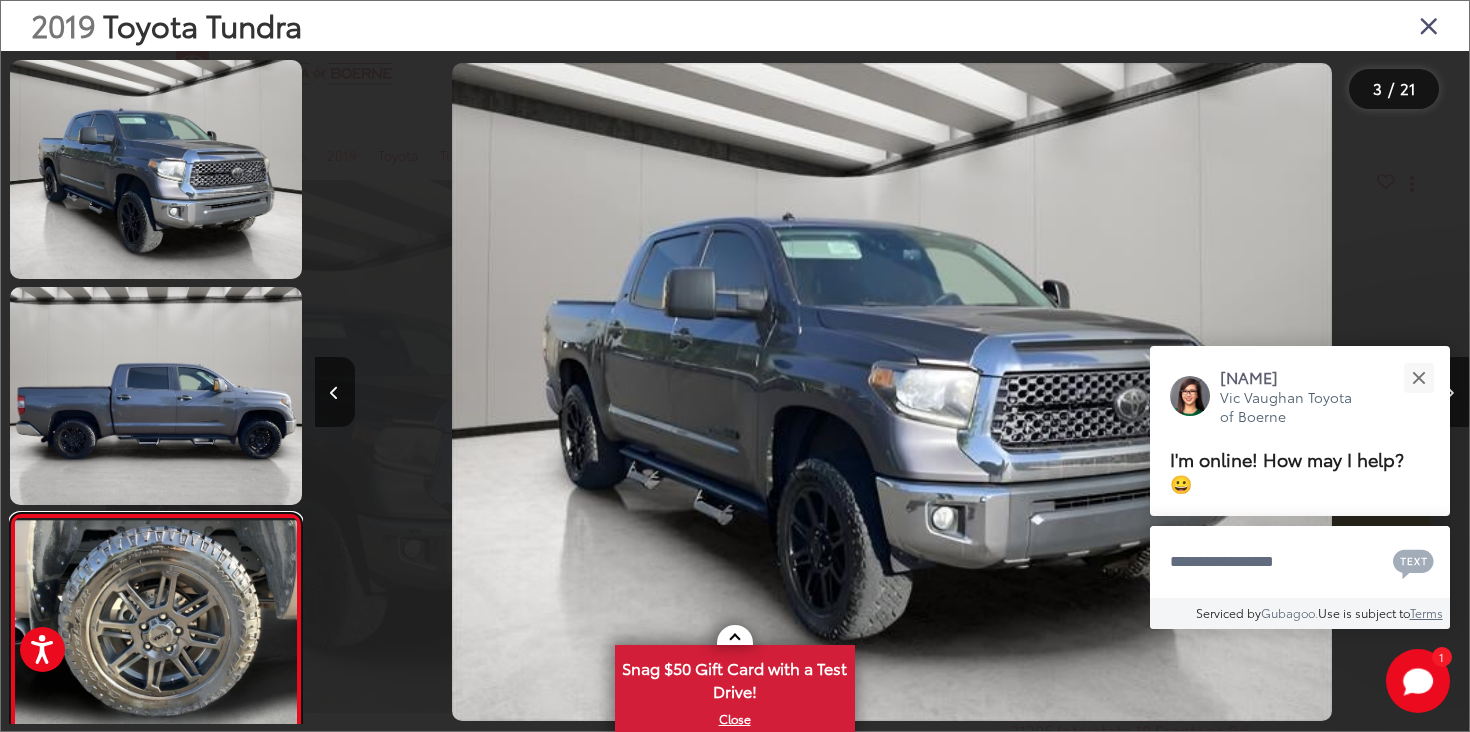 scroll, scrollTop: 34, scrollLeft: 0, axis: vertical 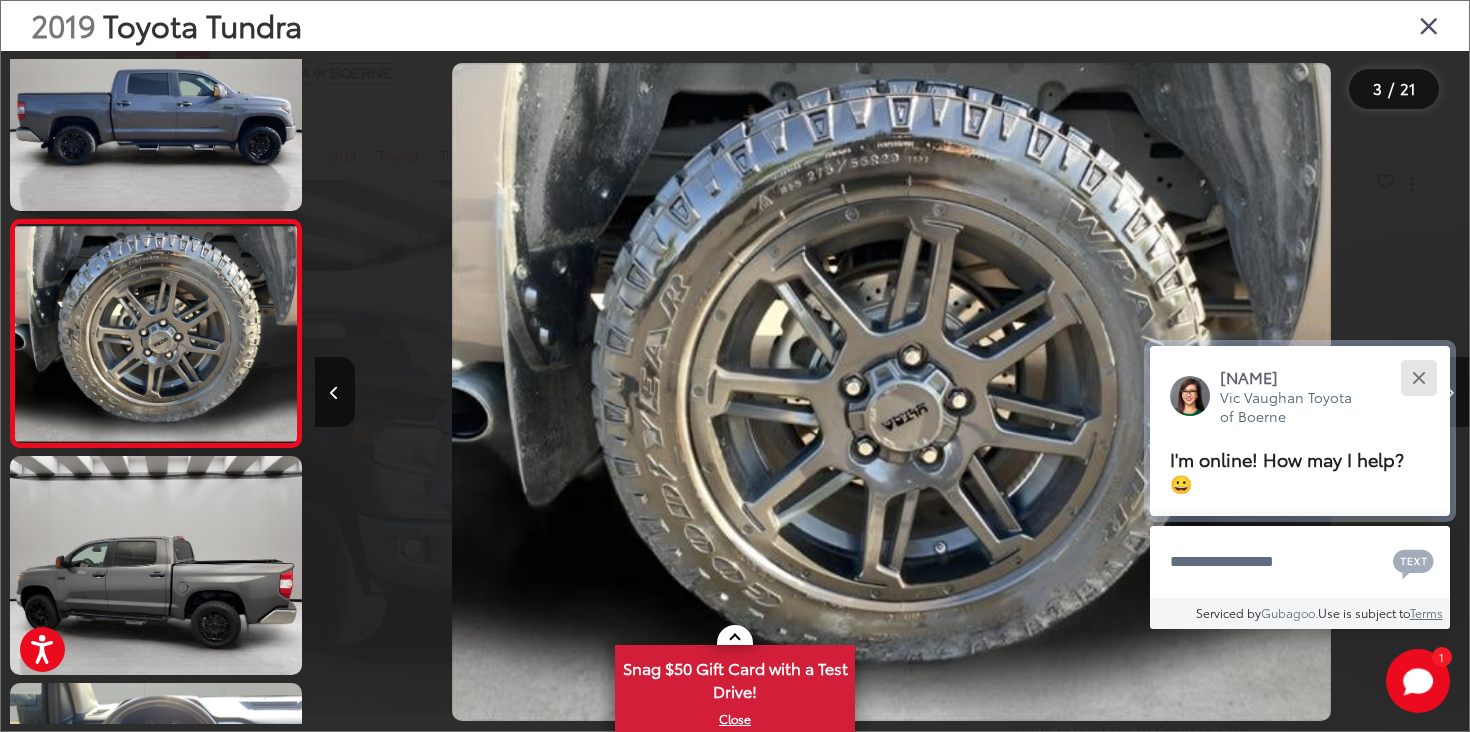 click at bounding box center (1418, 377) 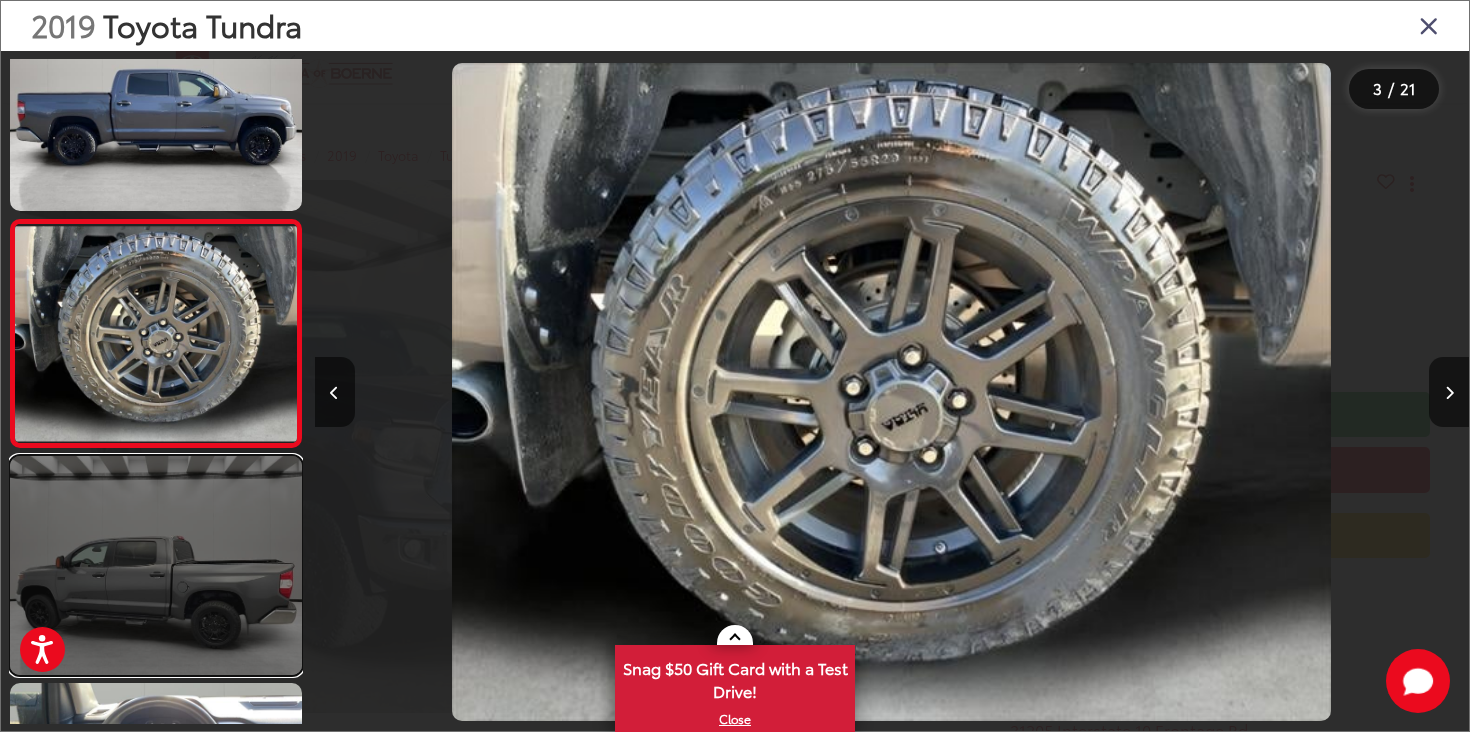 click at bounding box center [156, 565] 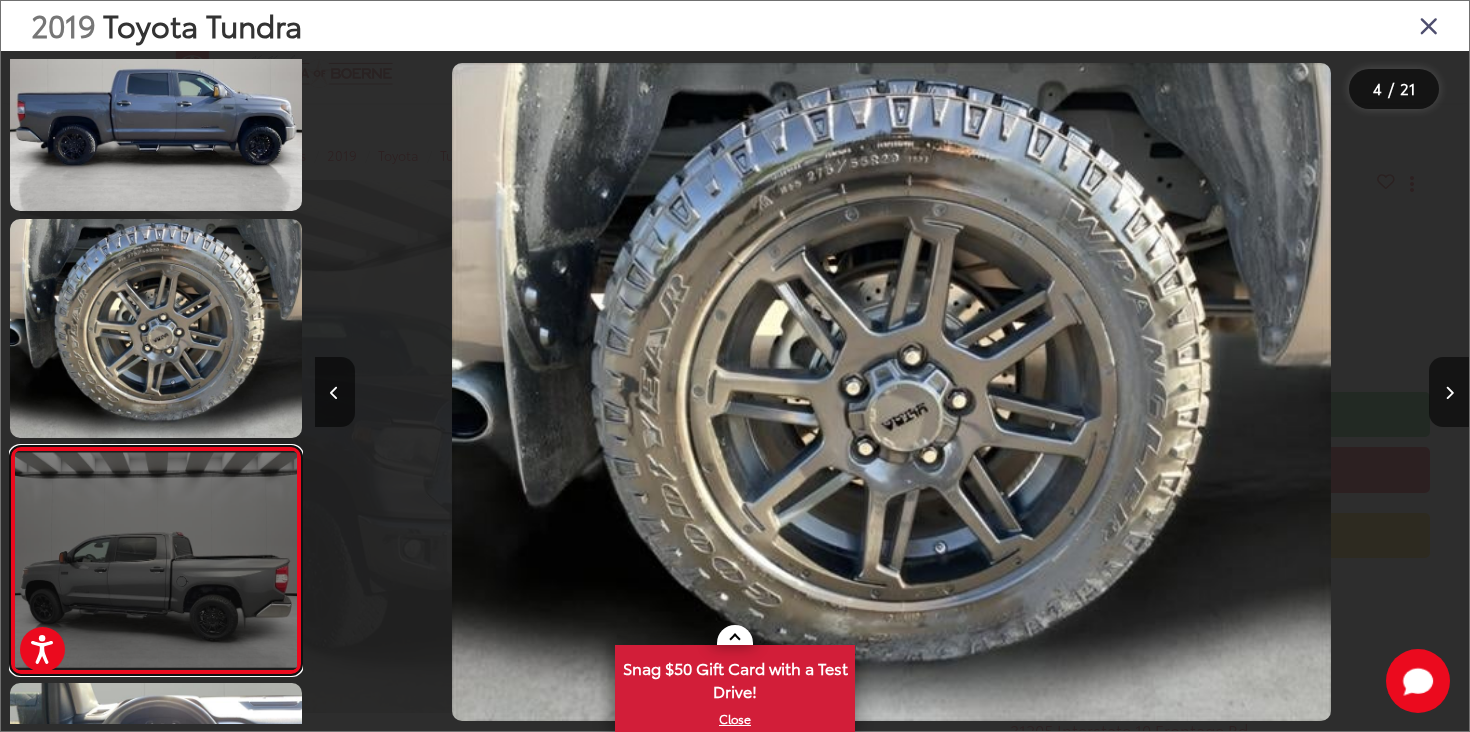 scroll, scrollTop: 0, scrollLeft: 2576, axis: horizontal 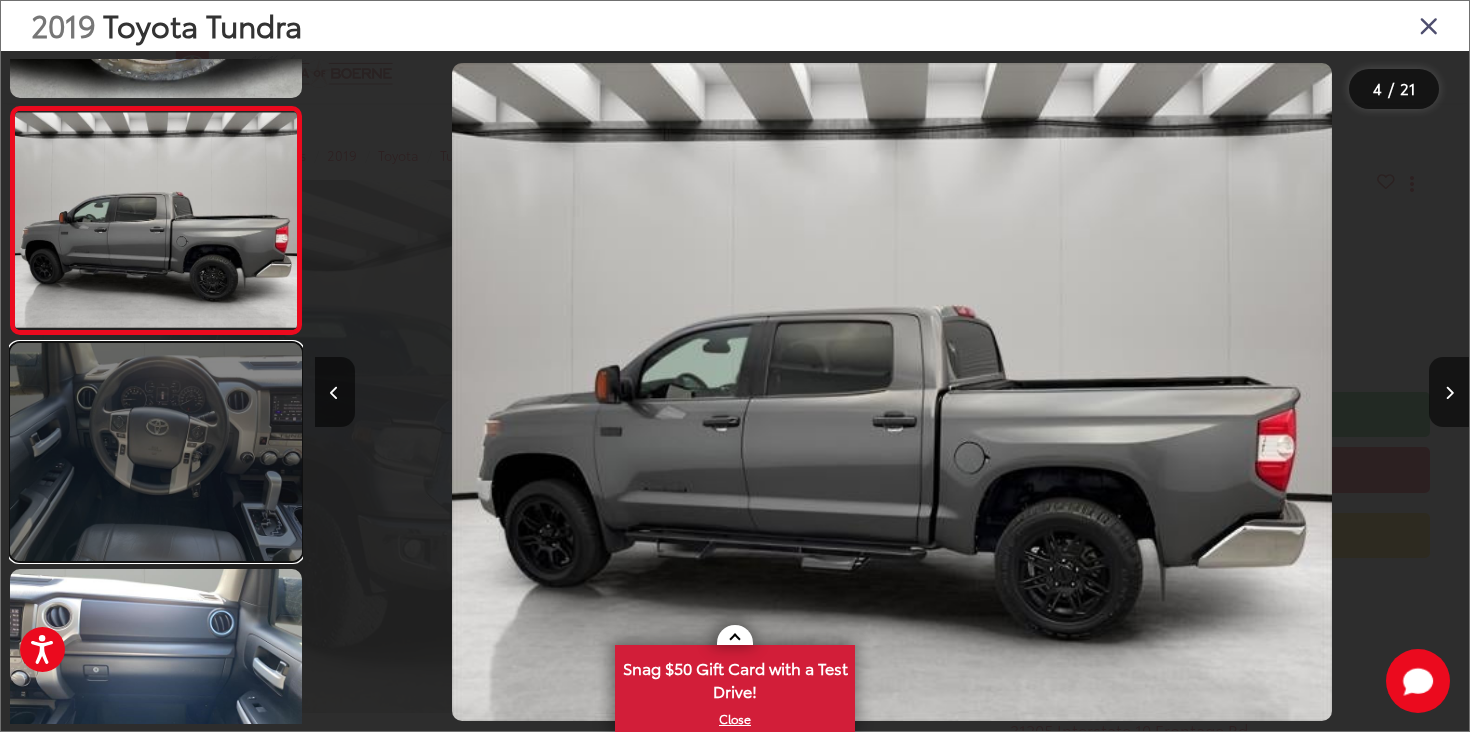 click at bounding box center (156, 452) 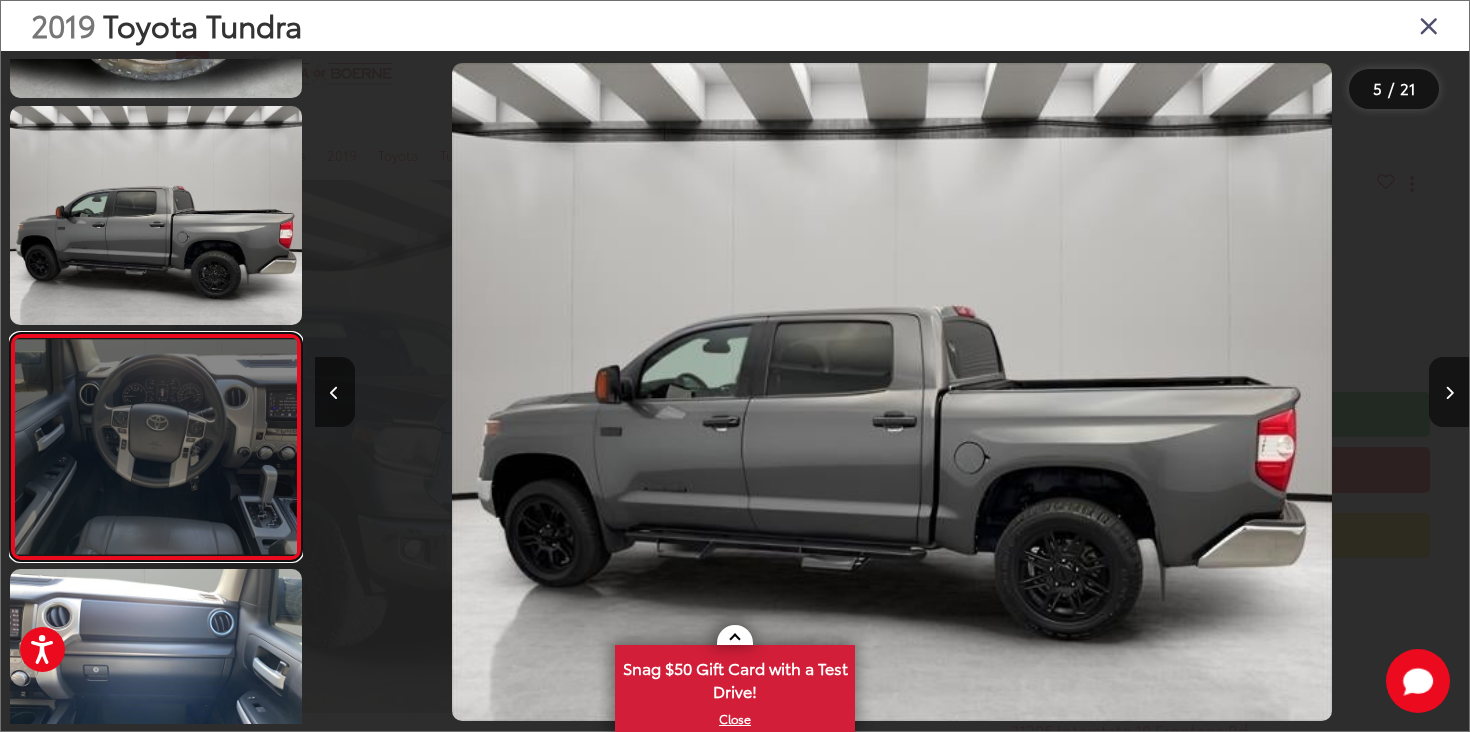 scroll, scrollTop: 0, scrollLeft: 3730, axis: horizontal 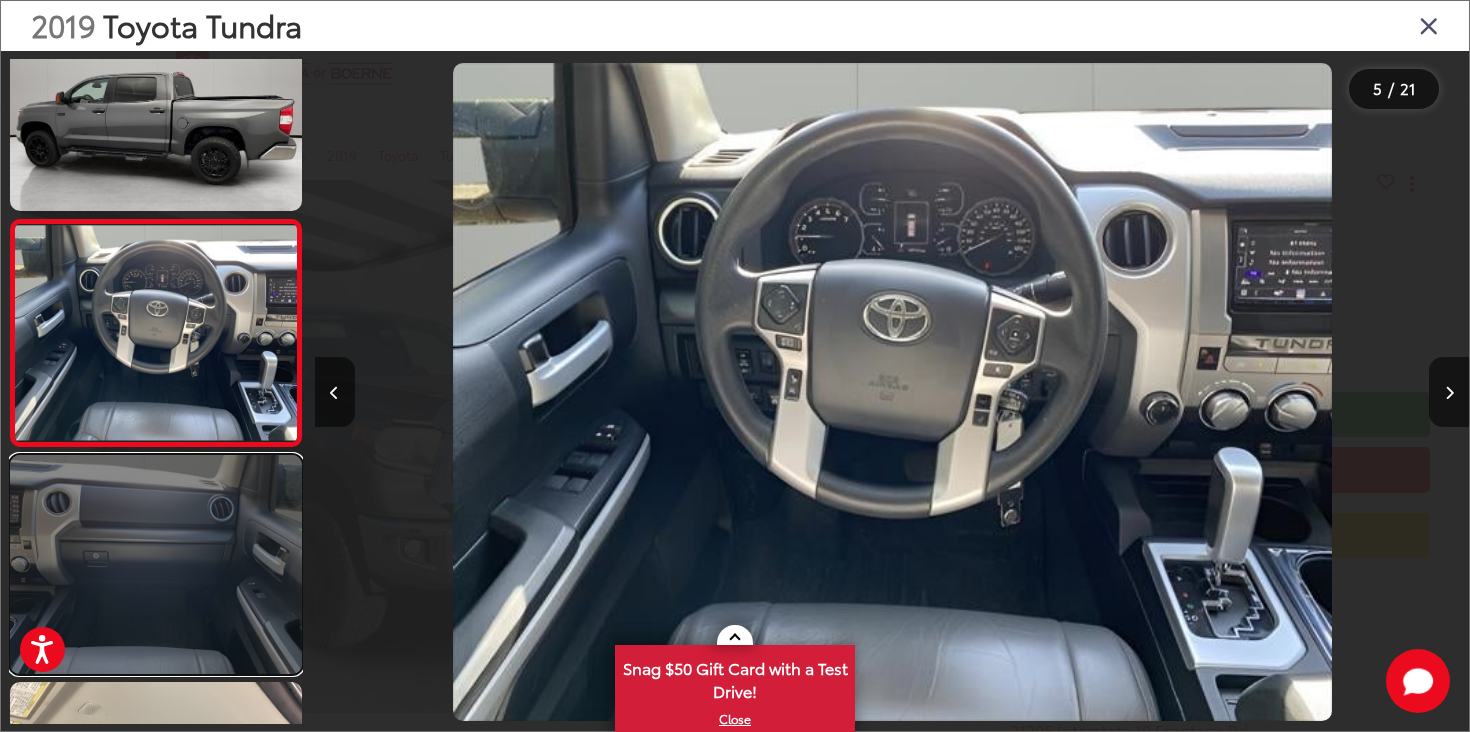 click at bounding box center [156, 564] 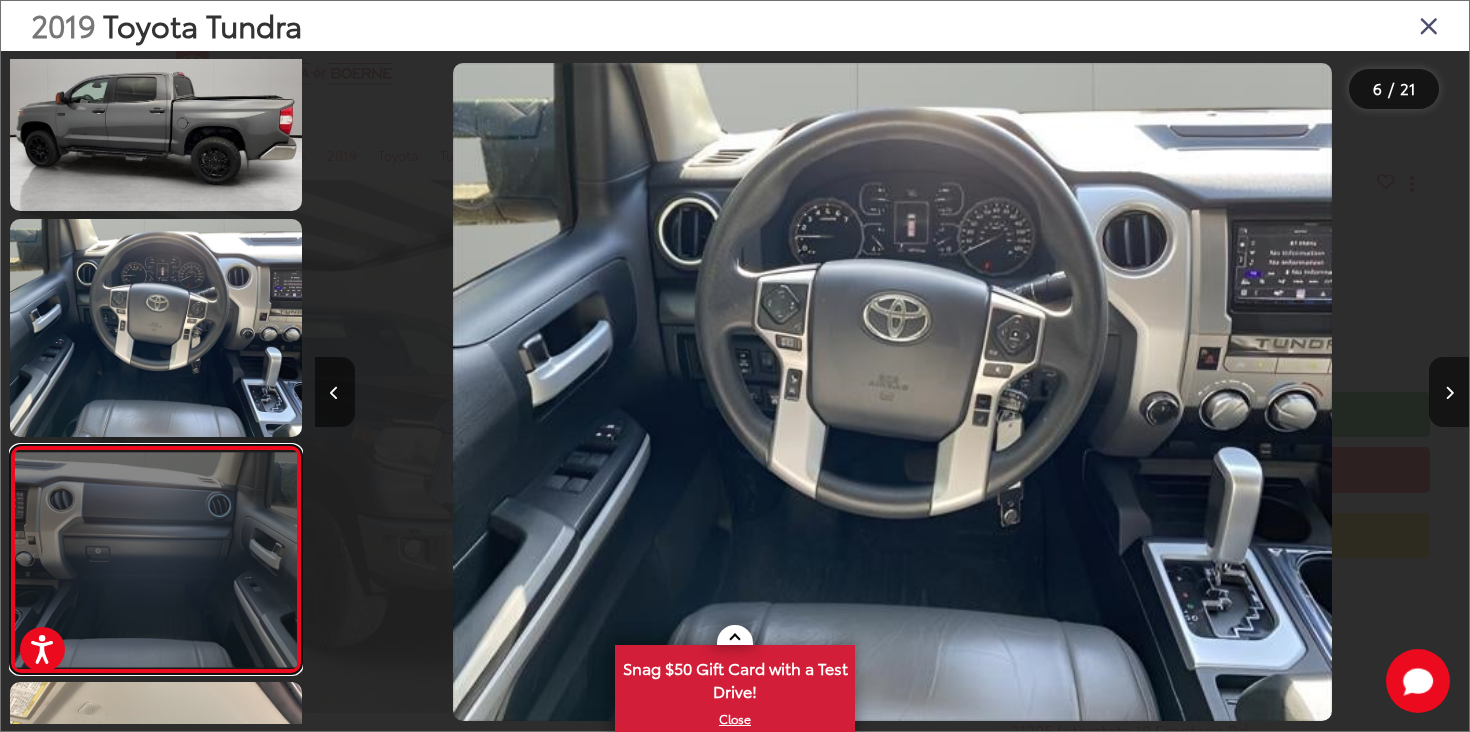 scroll, scrollTop: 0, scrollLeft: 4846, axis: horizontal 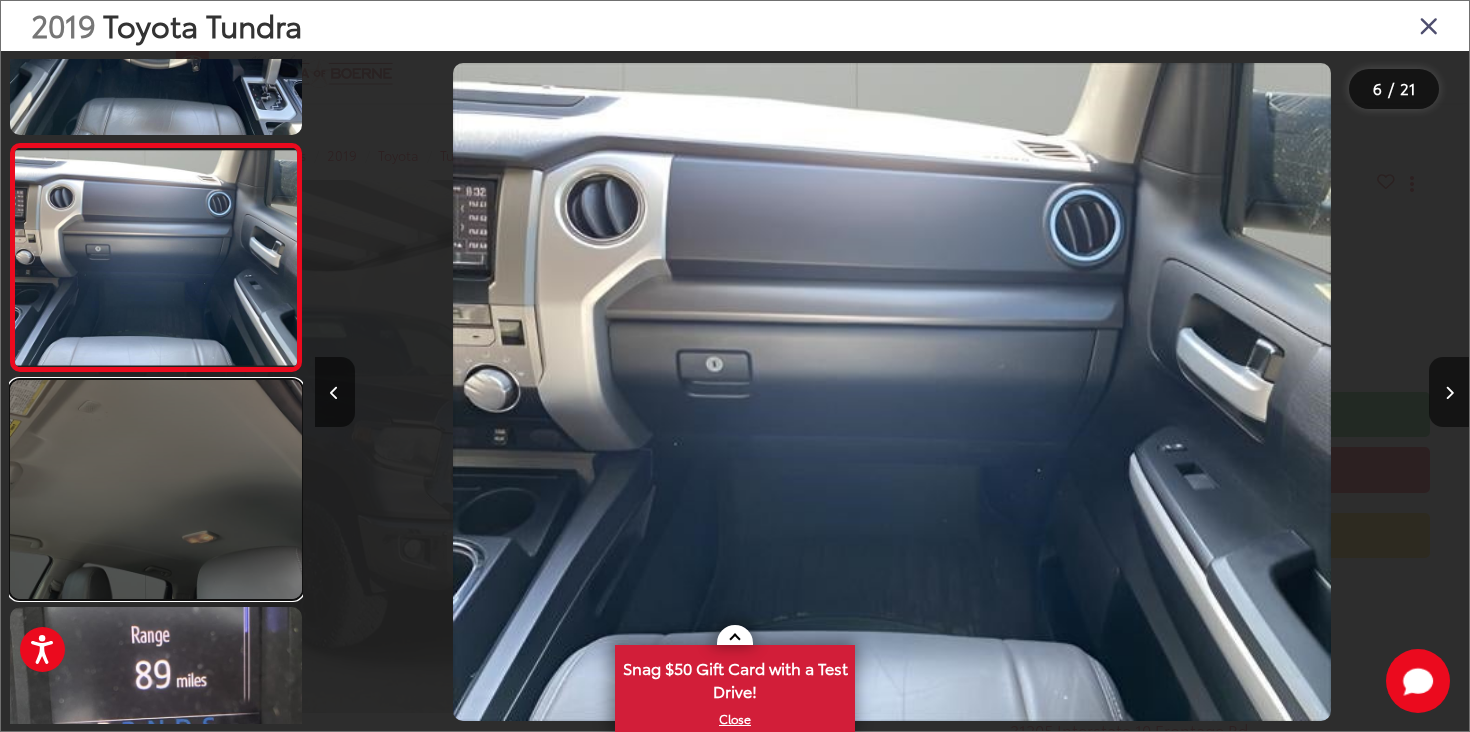 click at bounding box center (156, 489) 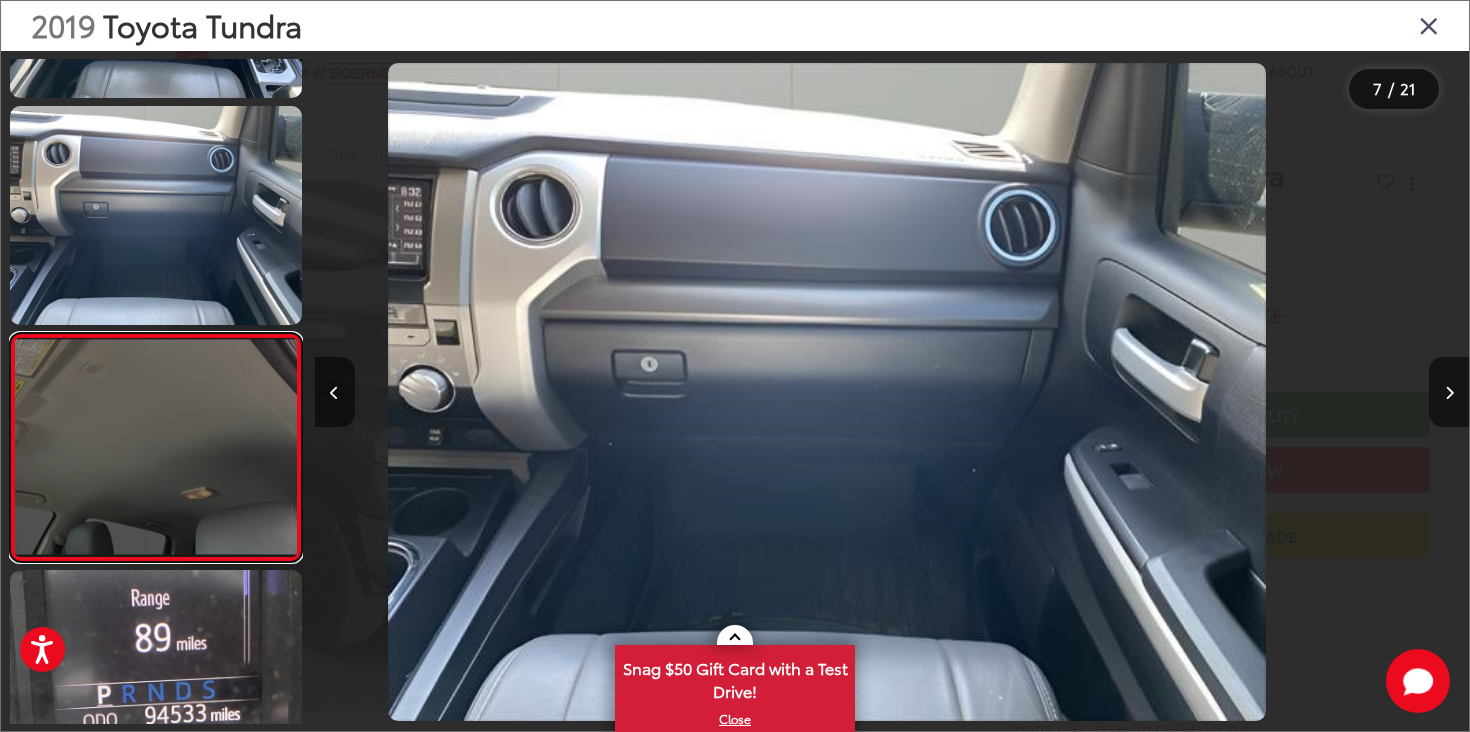 scroll, scrollTop: 1171, scrollLeft: 0, axis: vertical 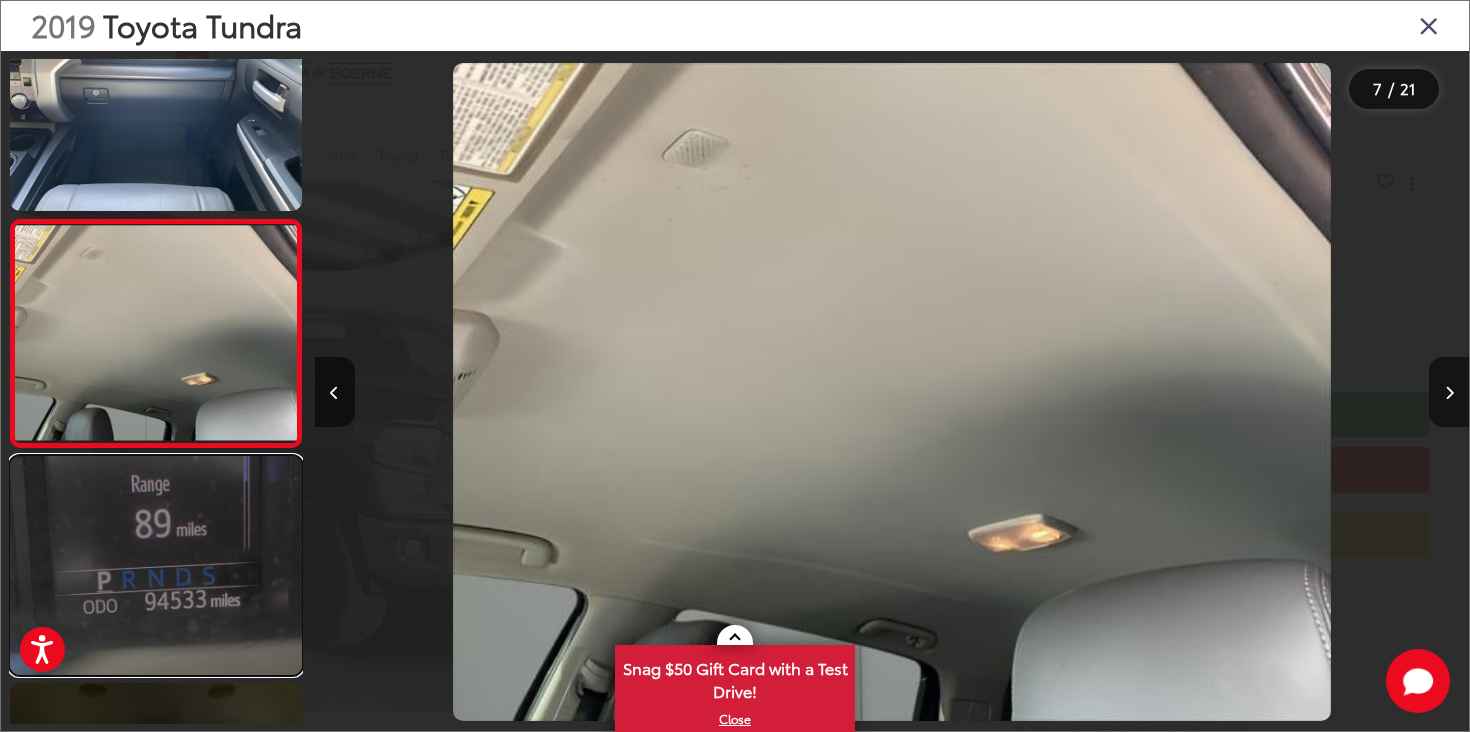 click at bounding box center (156, 565) 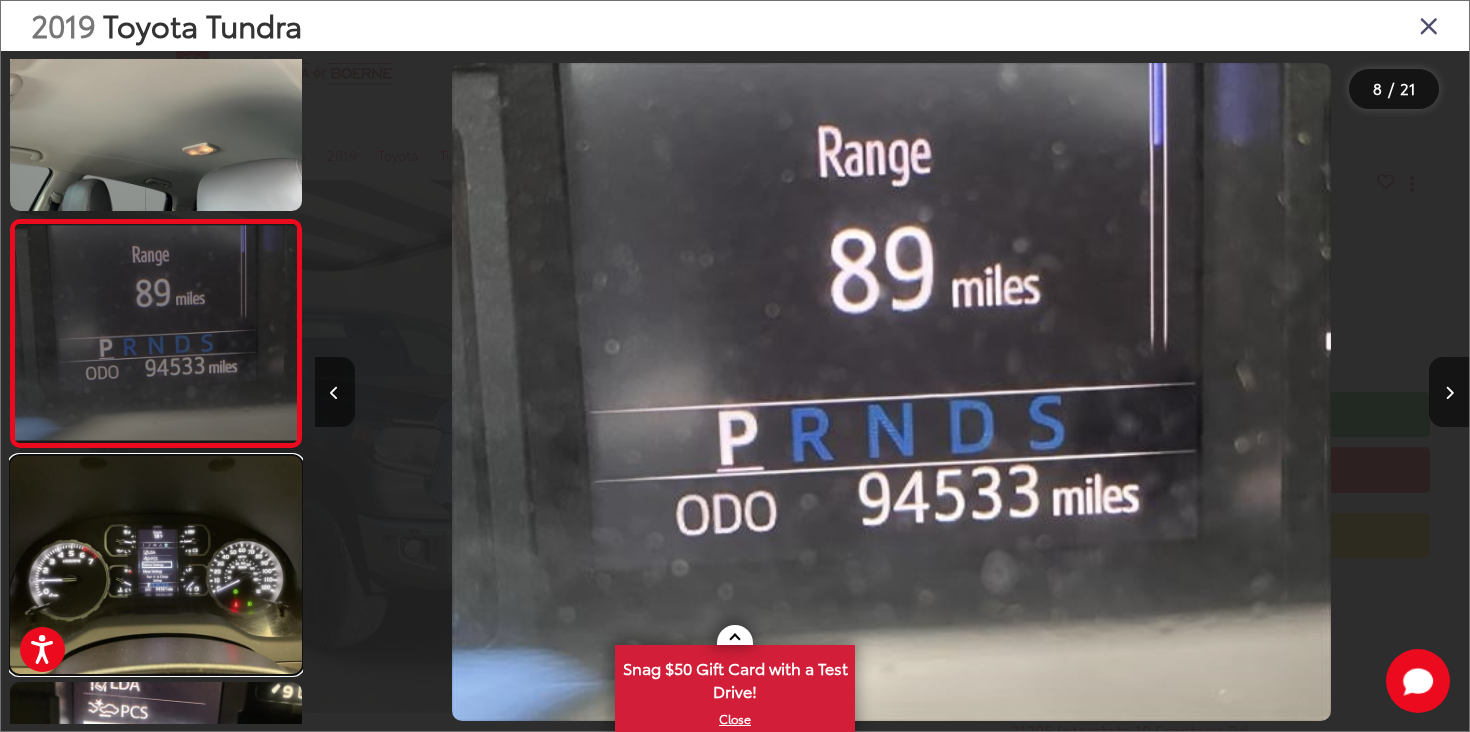 click at bounding box center (156, 565) 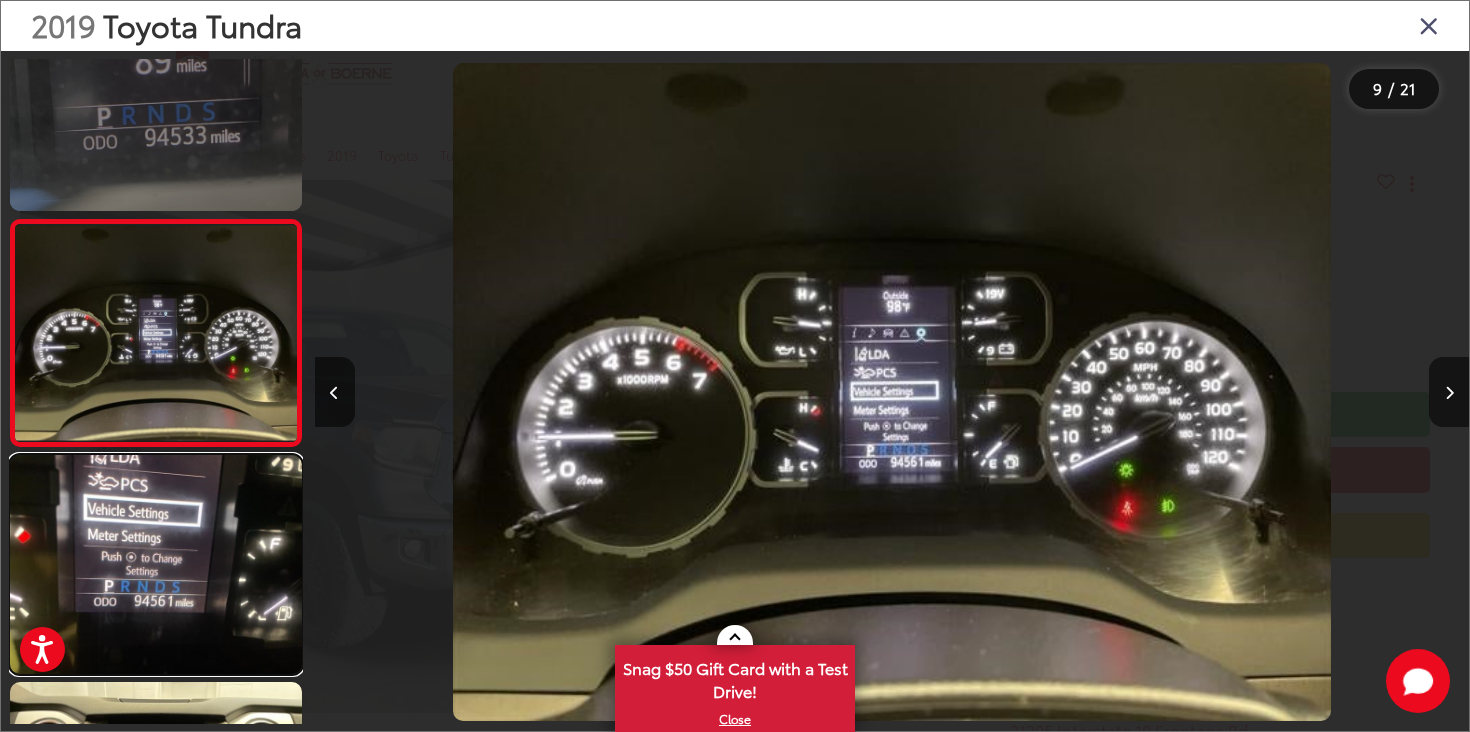 click at bounding box center [156, 564] 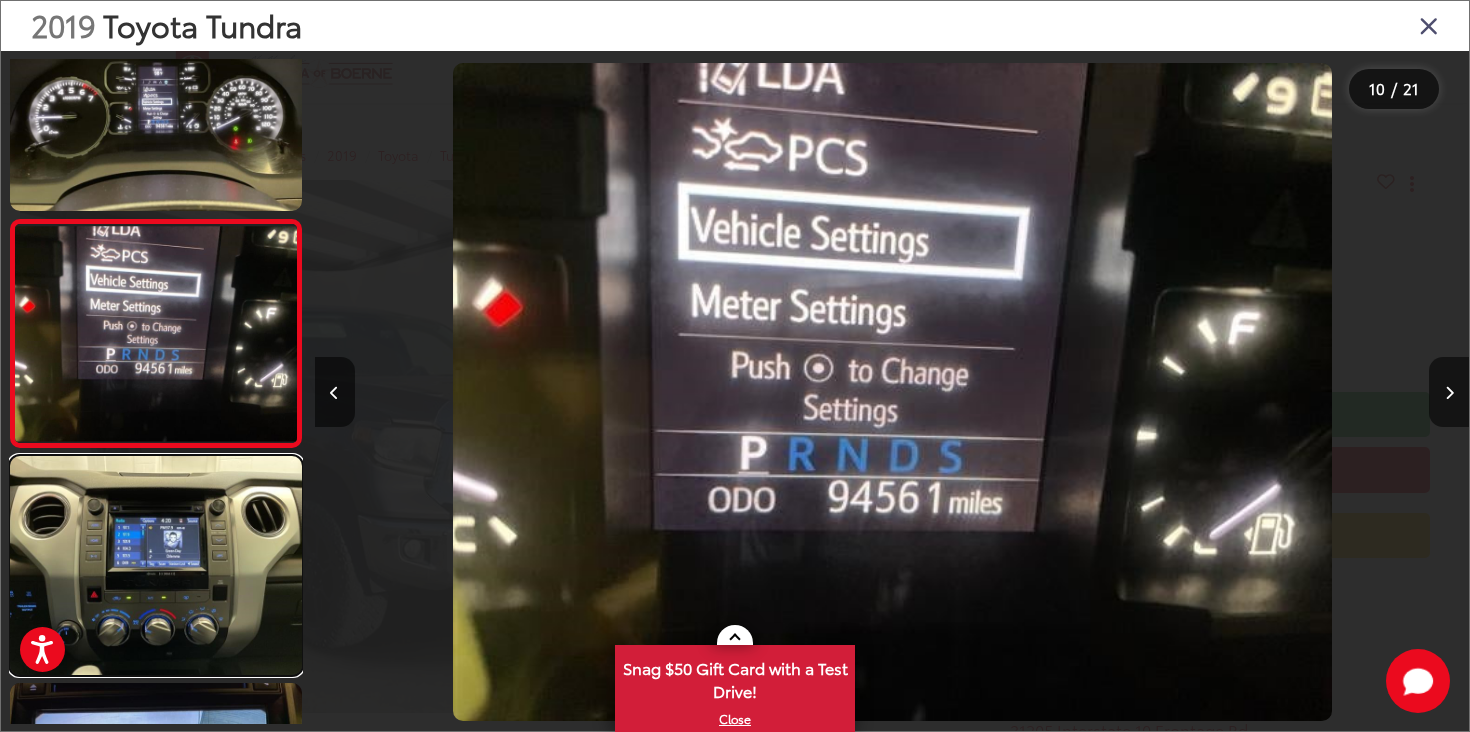 click at bounding box center (156, 565) 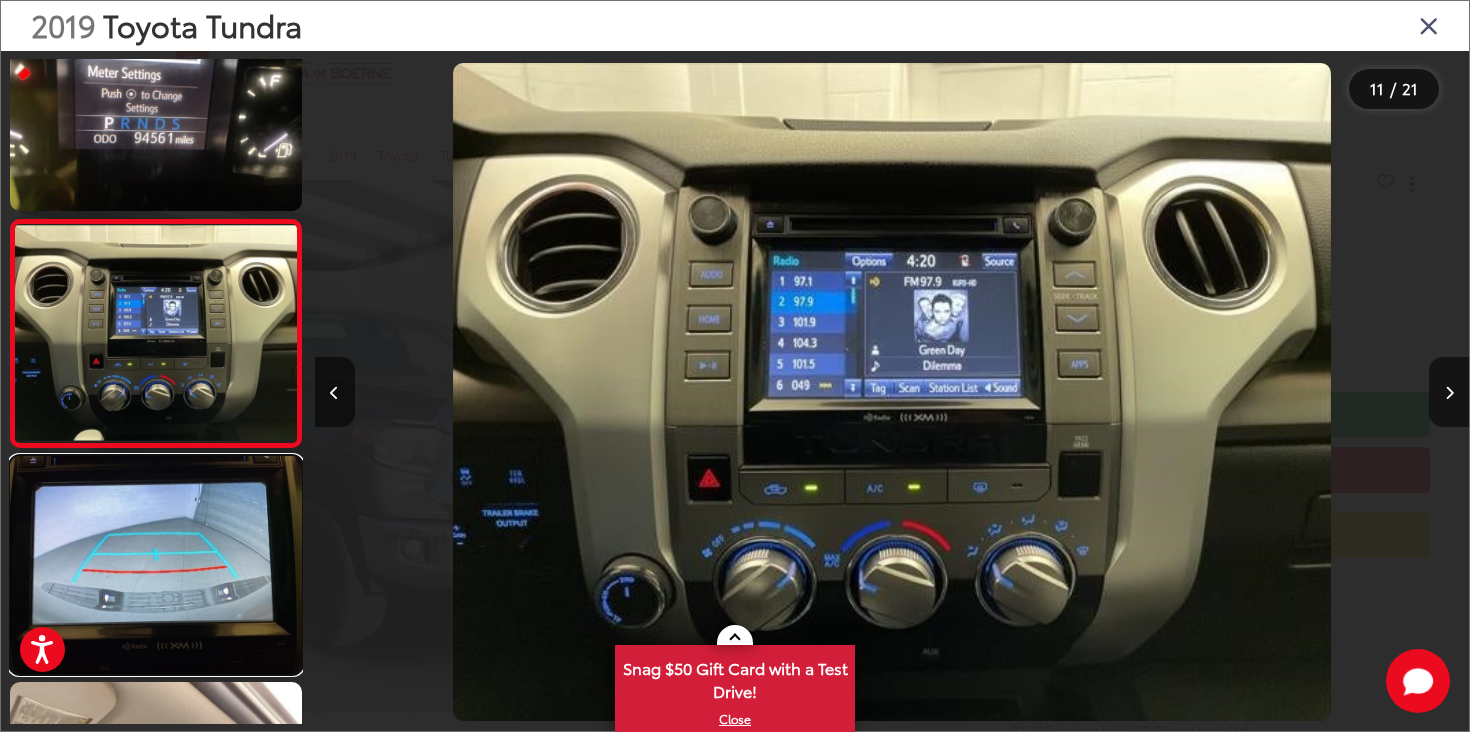 click at bounding box center [156, 565] 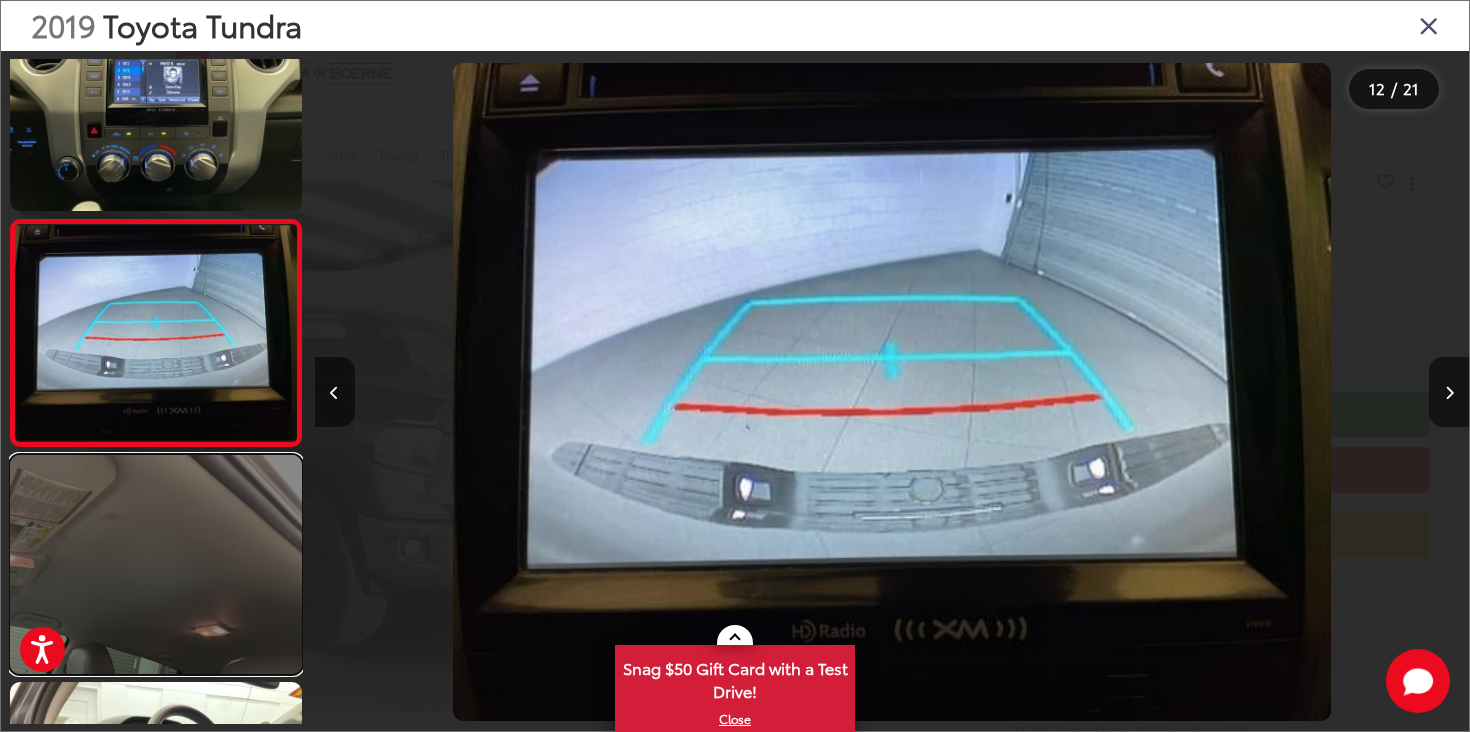click at bounding box center [156, 564] 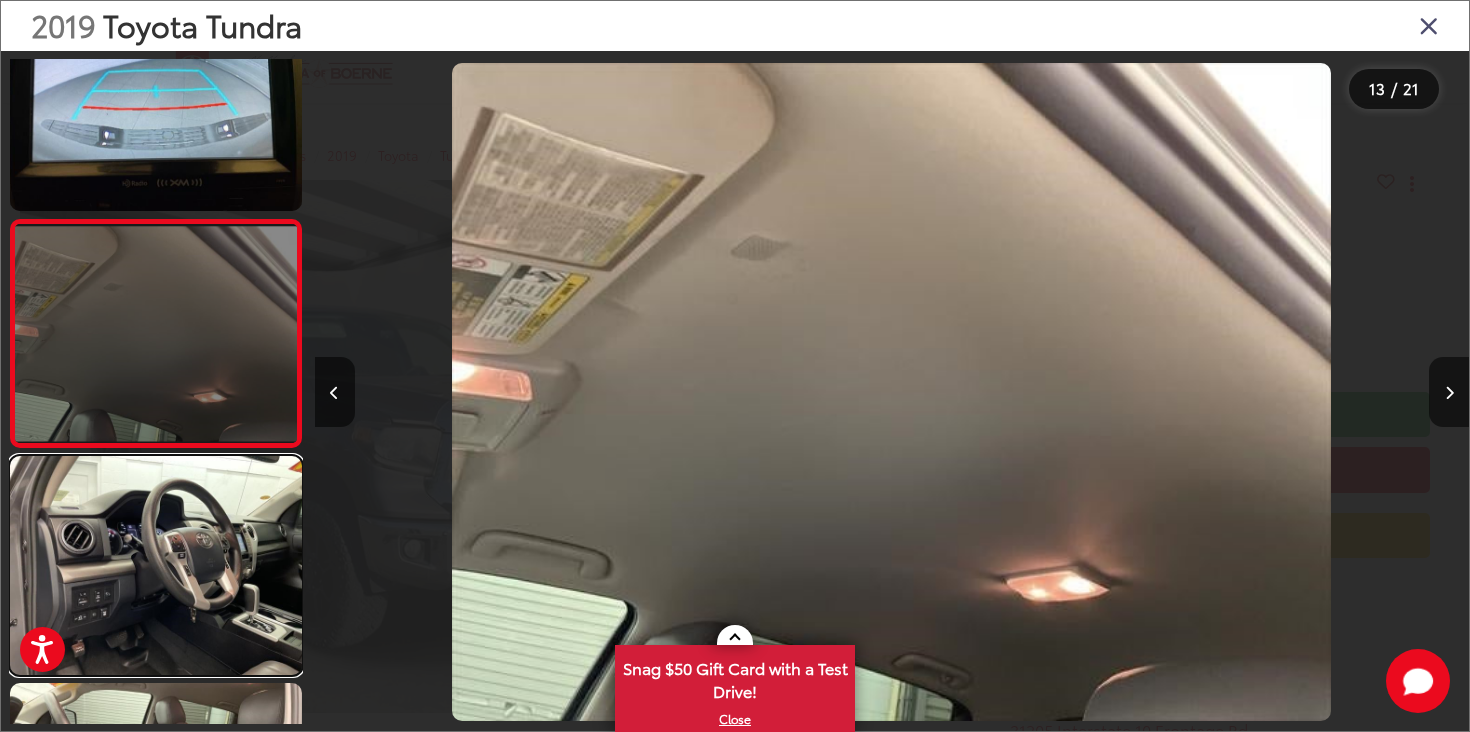 click at bounding box center [156, 565] 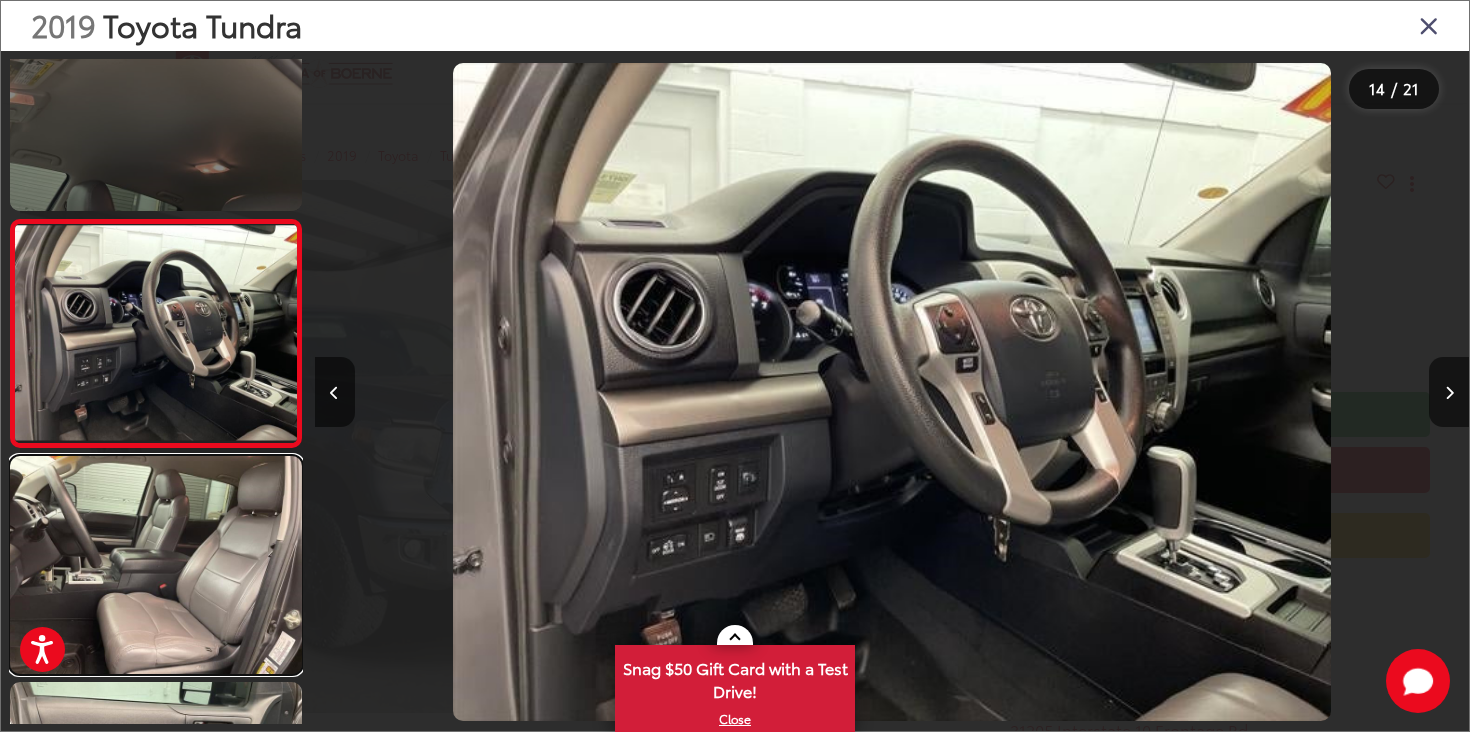 click at bounding box center [156, 565] 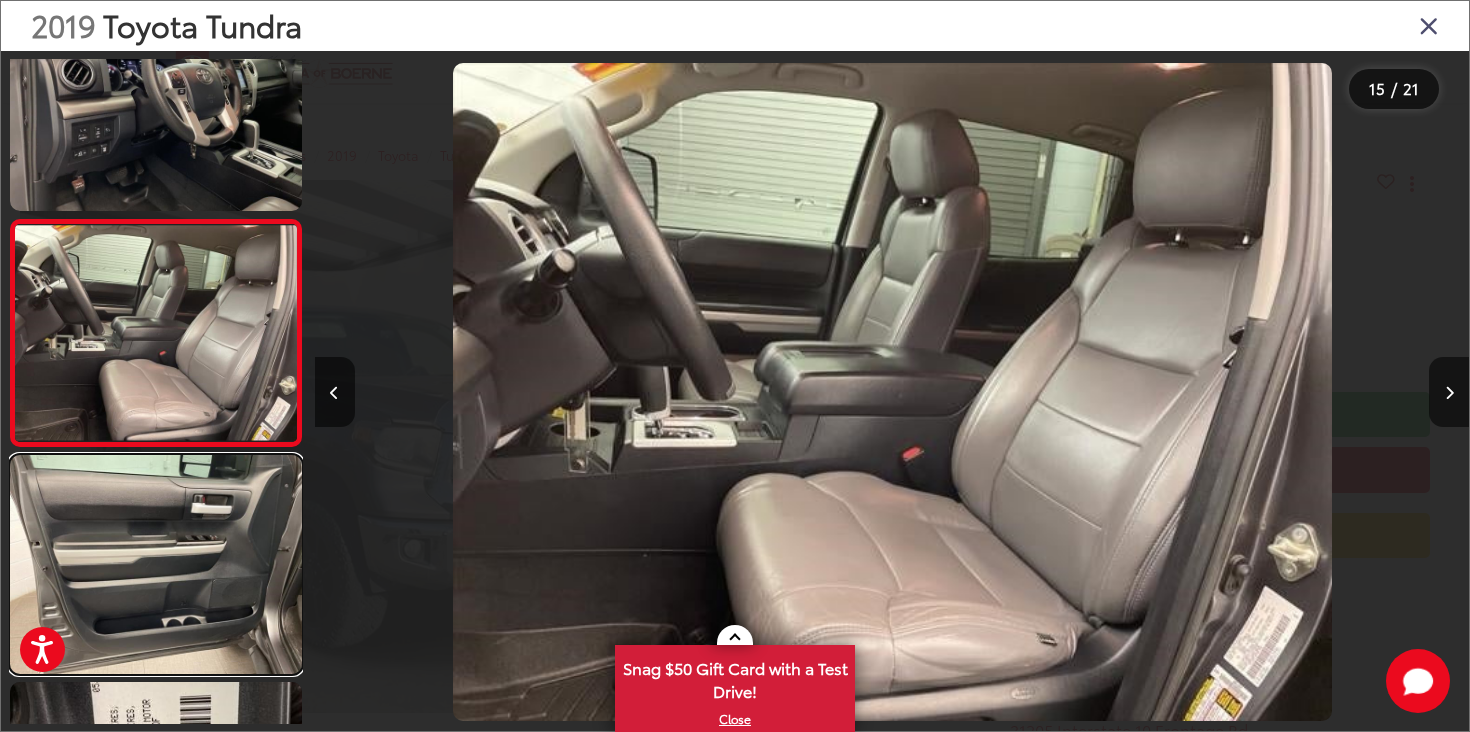click at bounding box center (156, 564) 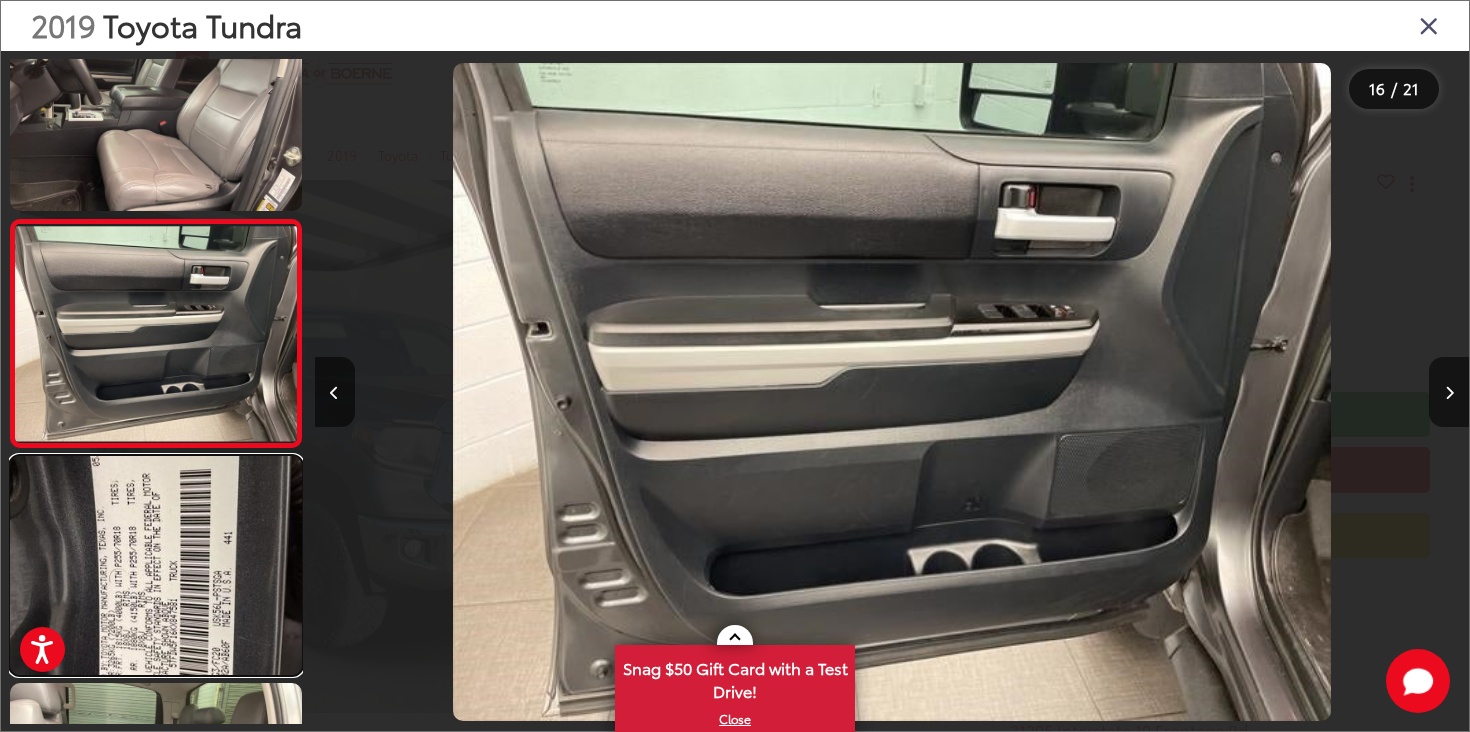 click at bounding box center [156, 565] 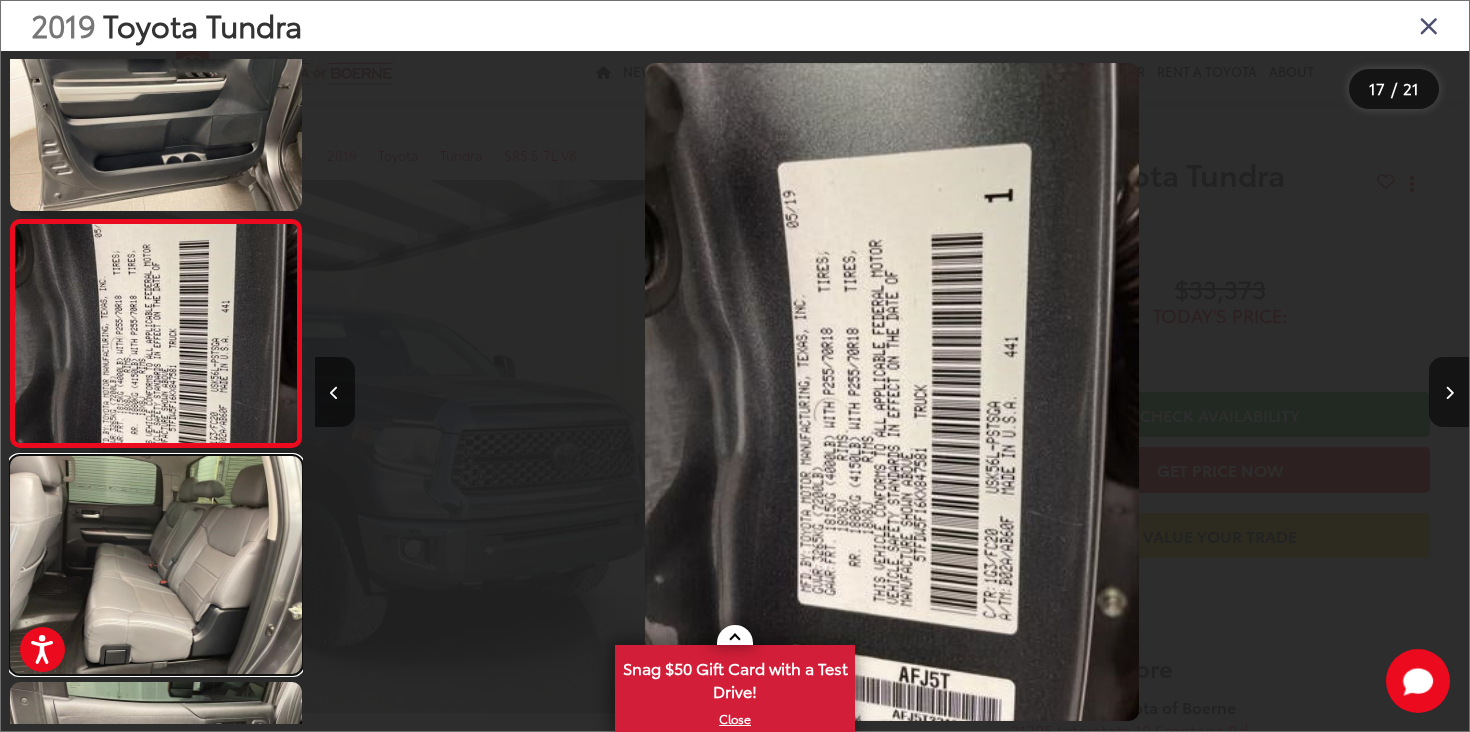 click at bounding box center [156, 565] 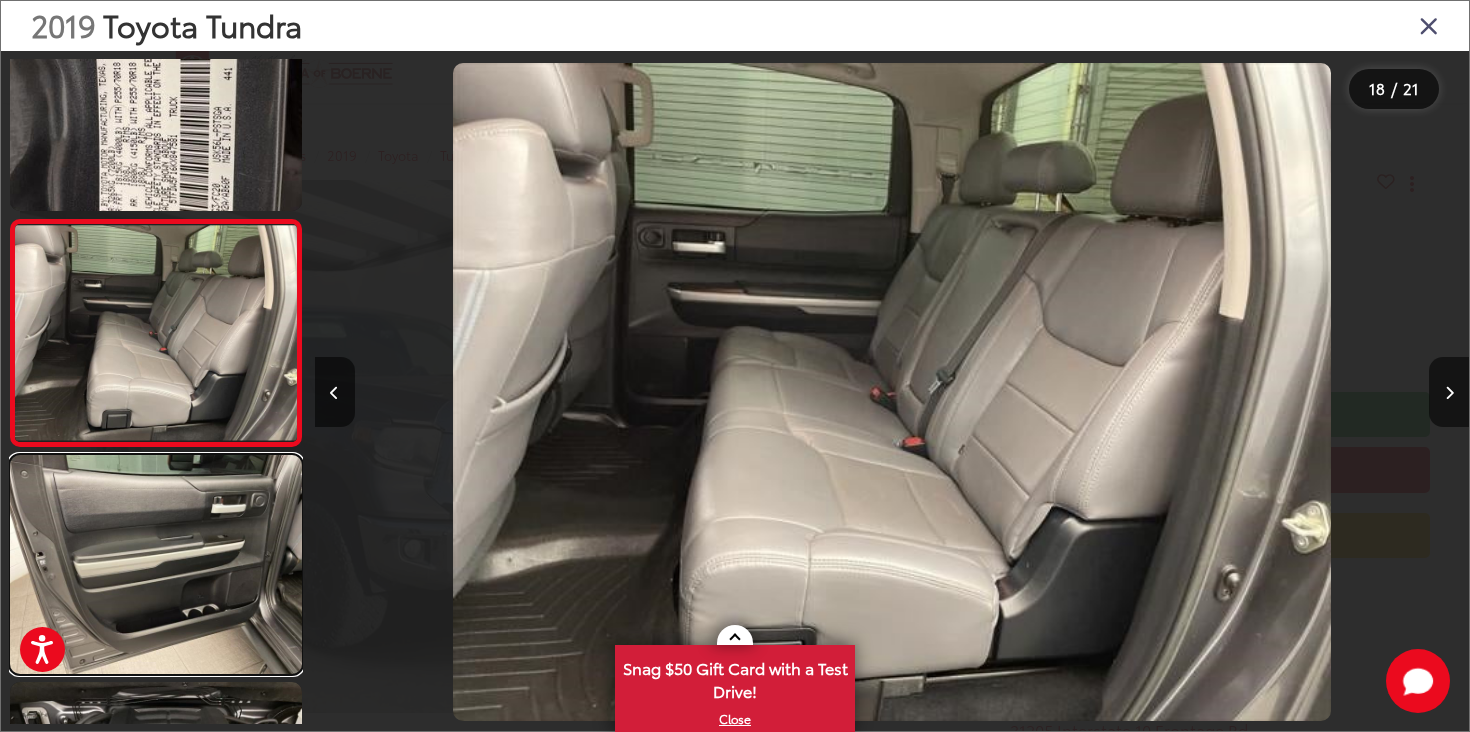 click at bounding box center [156, 564] 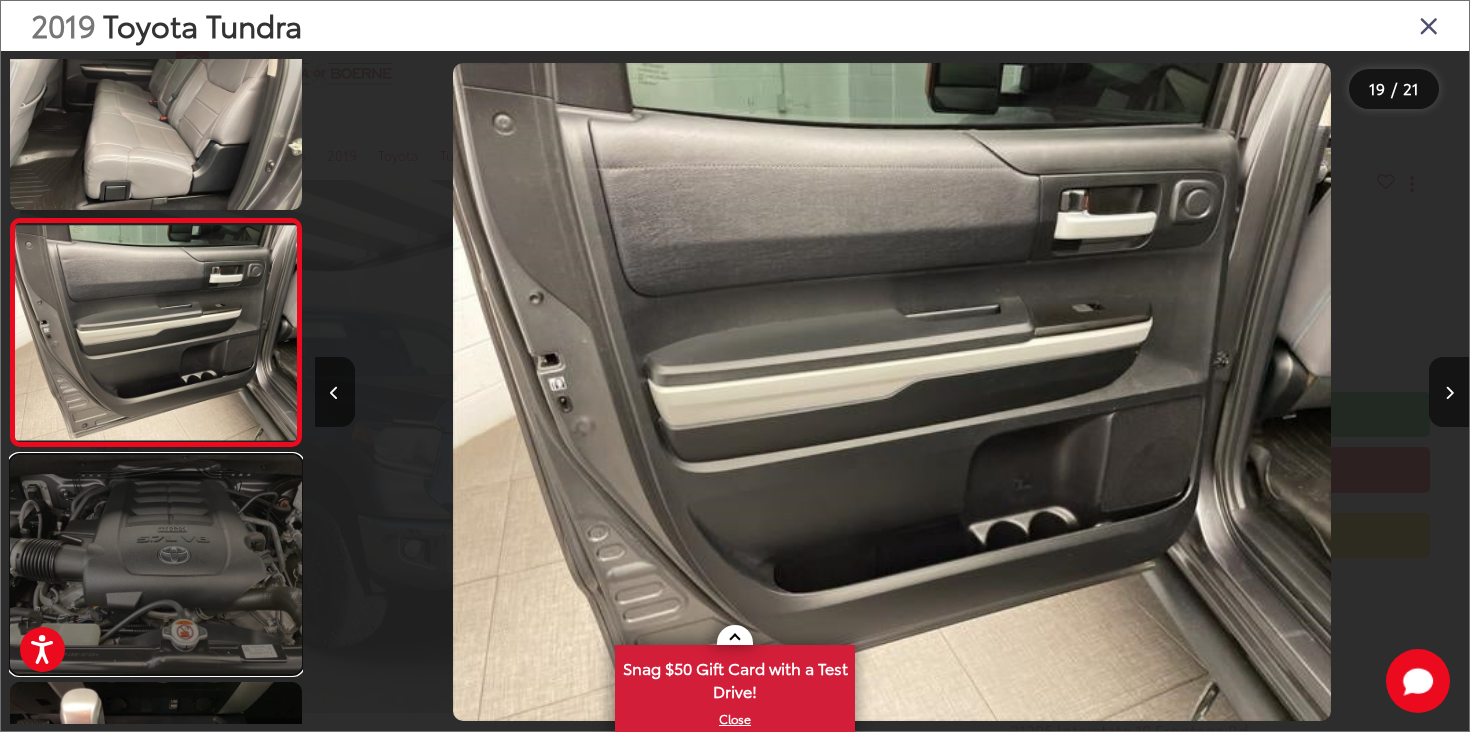 click at bounding box center (156, 564) 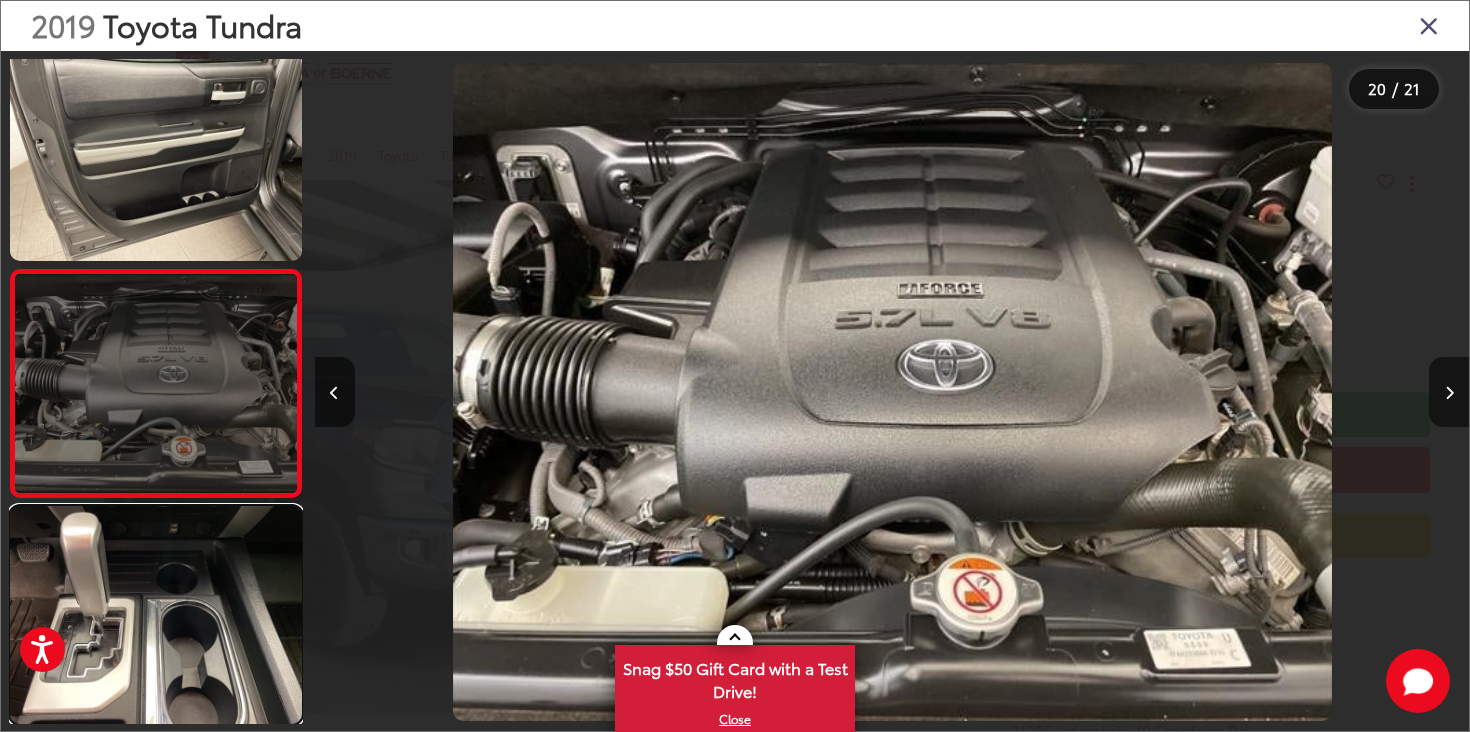 click at bounding box center (156, 615) 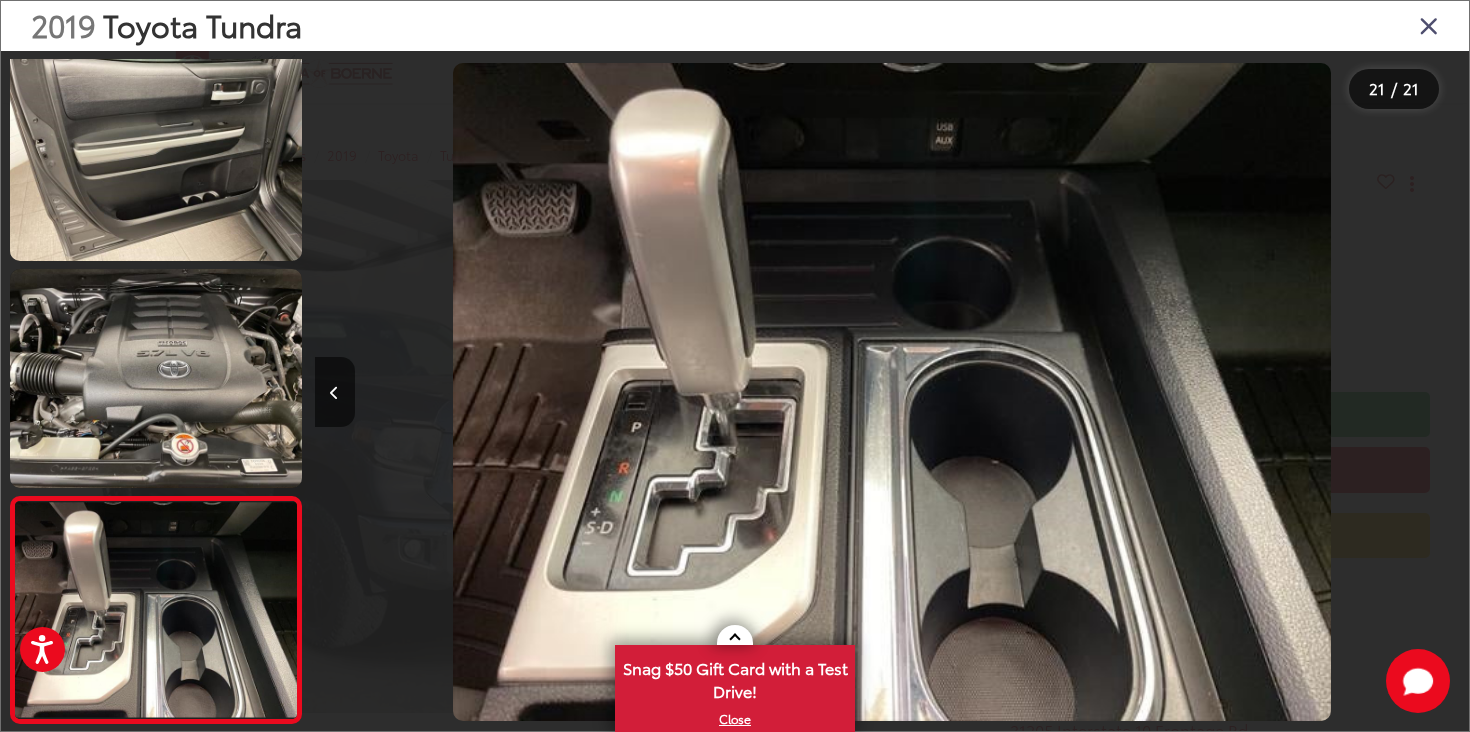 click at bounding box center (1429, 25) 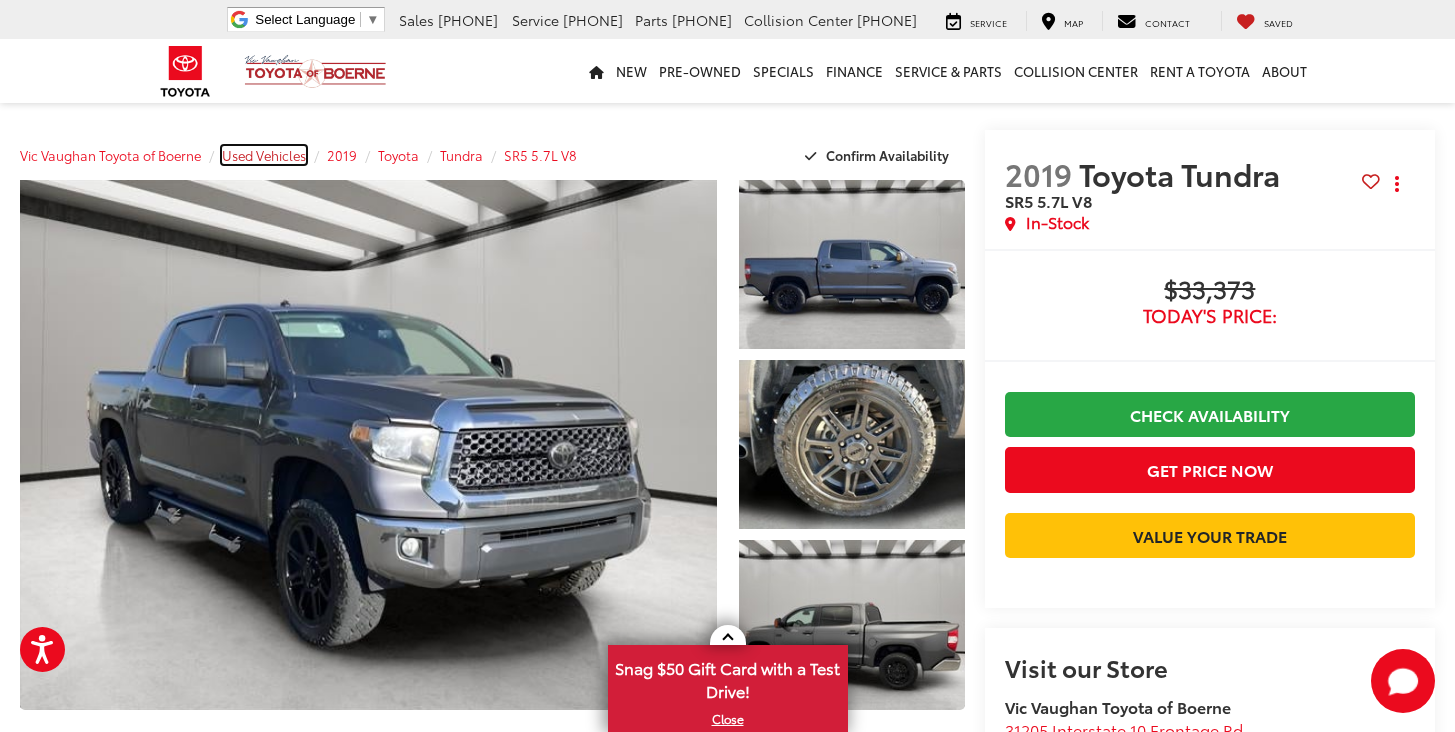click on "Used Vehicles" at bounding box center [264, 155] 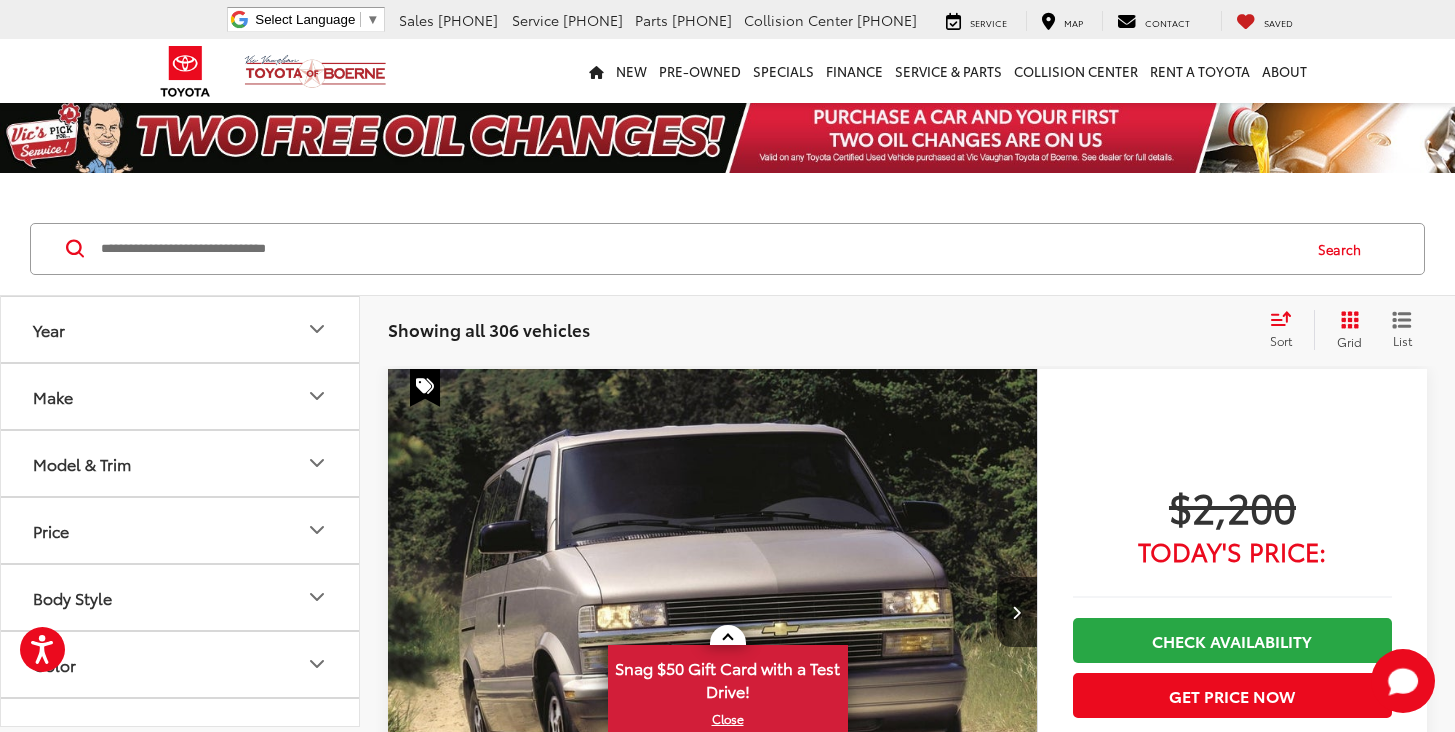 scroll, scrollTop: 0, scrollLeft: 0, axis: both 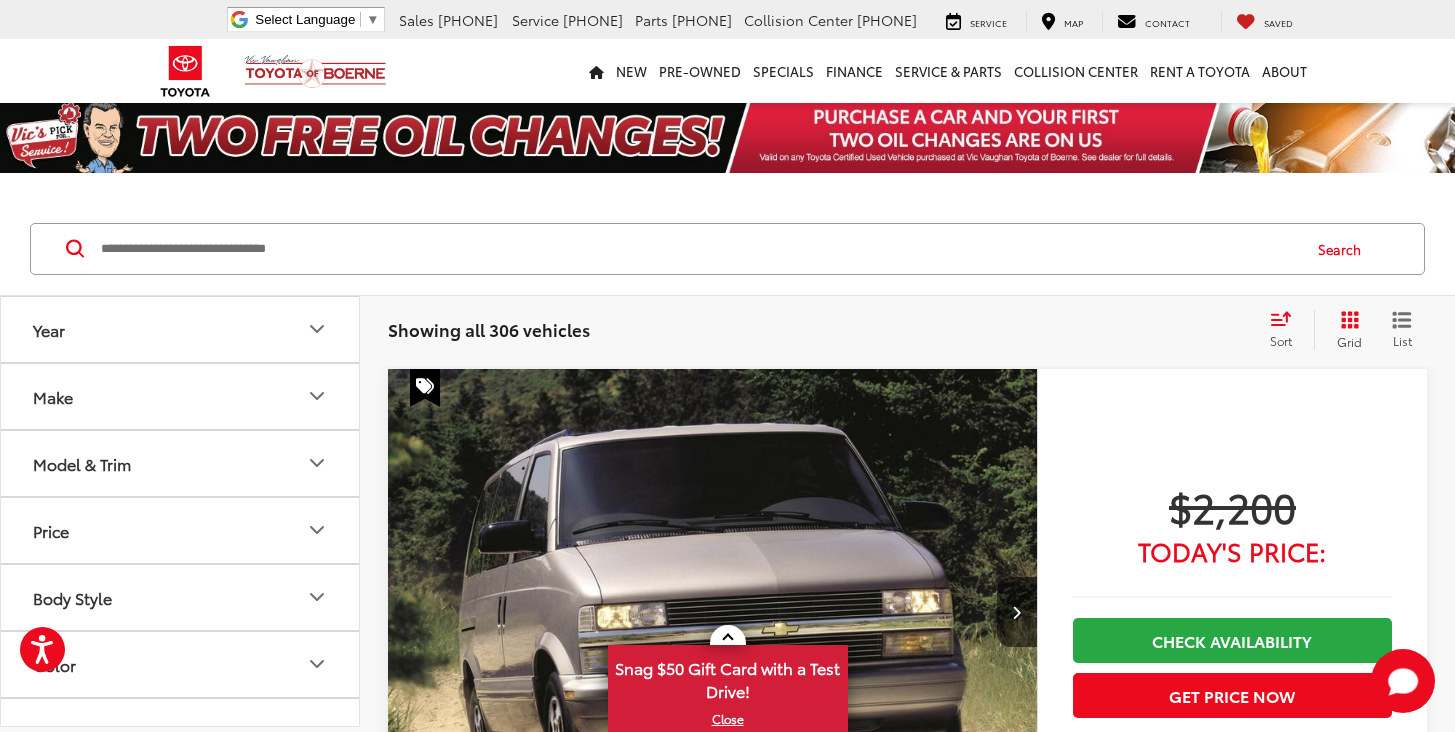 click 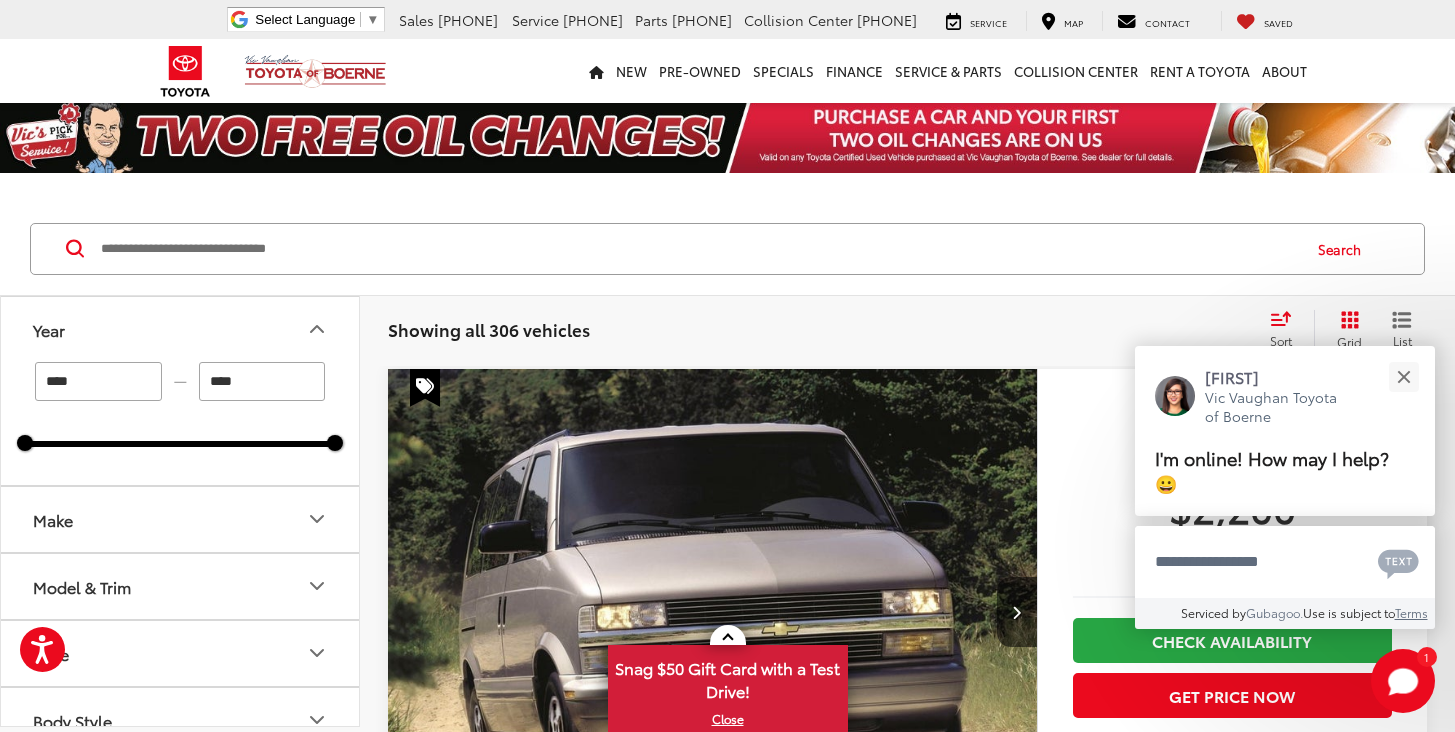 drag, startPoint x: 109, startPoint y: 387, endPoint x: 33, endPoint y: 386, distance: 76.00658 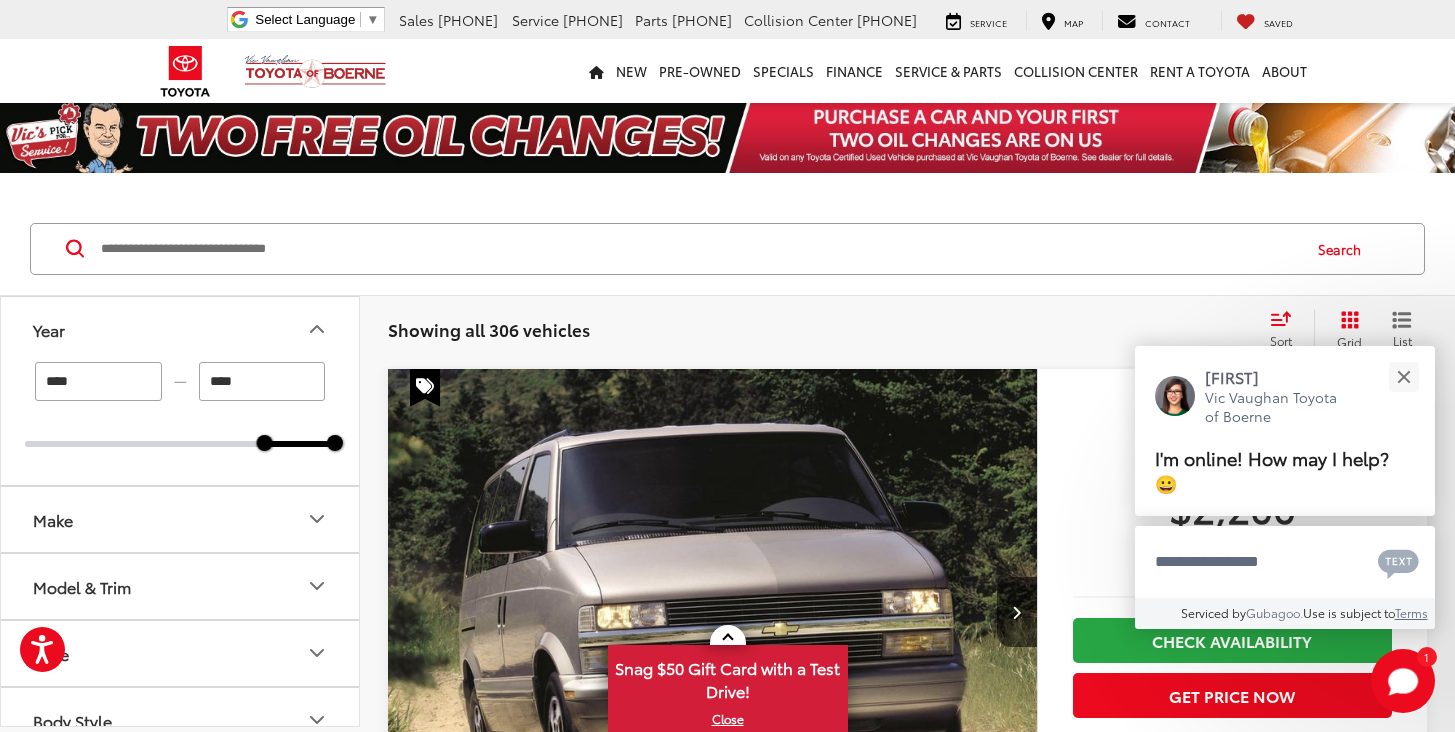 drag, startPoint x: 263, startPoint y: 388, endPoint x: 223, endPoint y: 387, distance: 40.012497 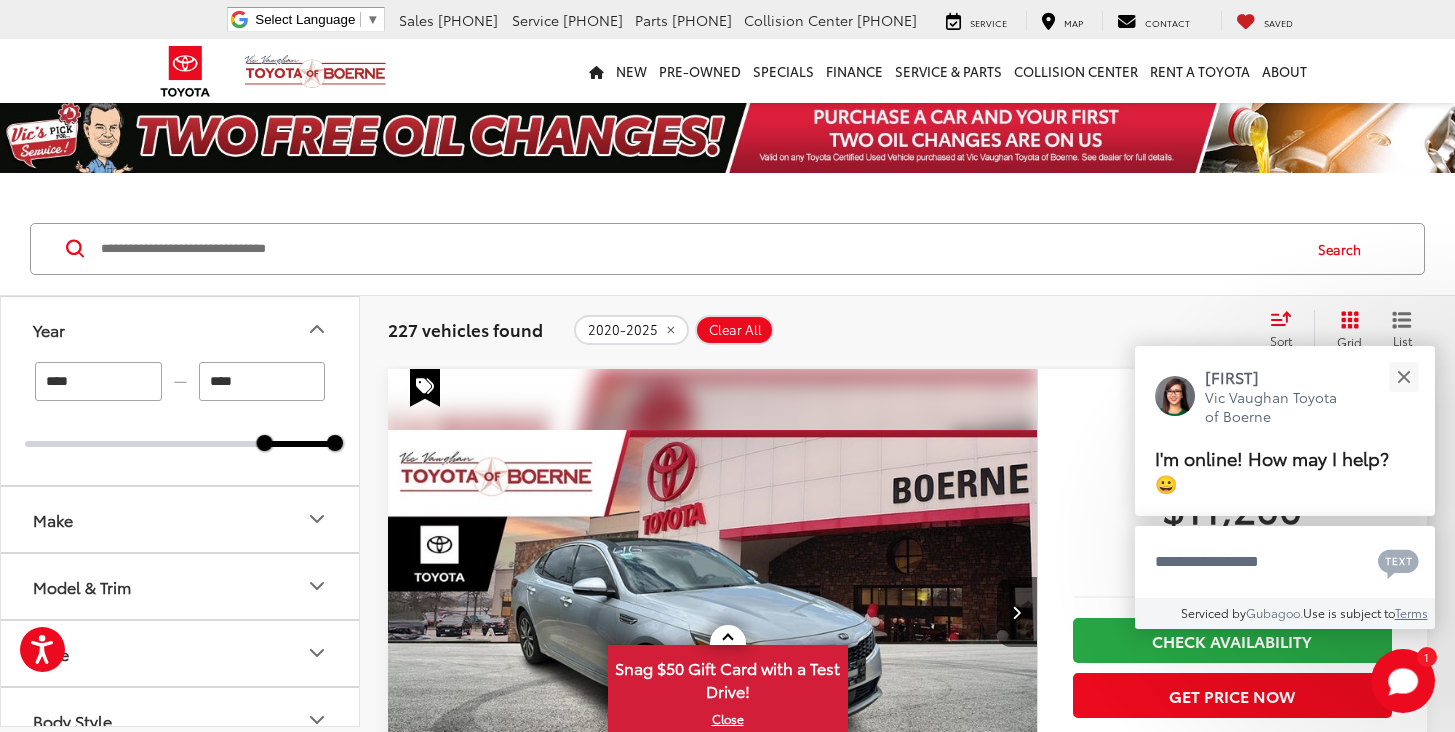 click on "Make" at bounding box center [181, 519] 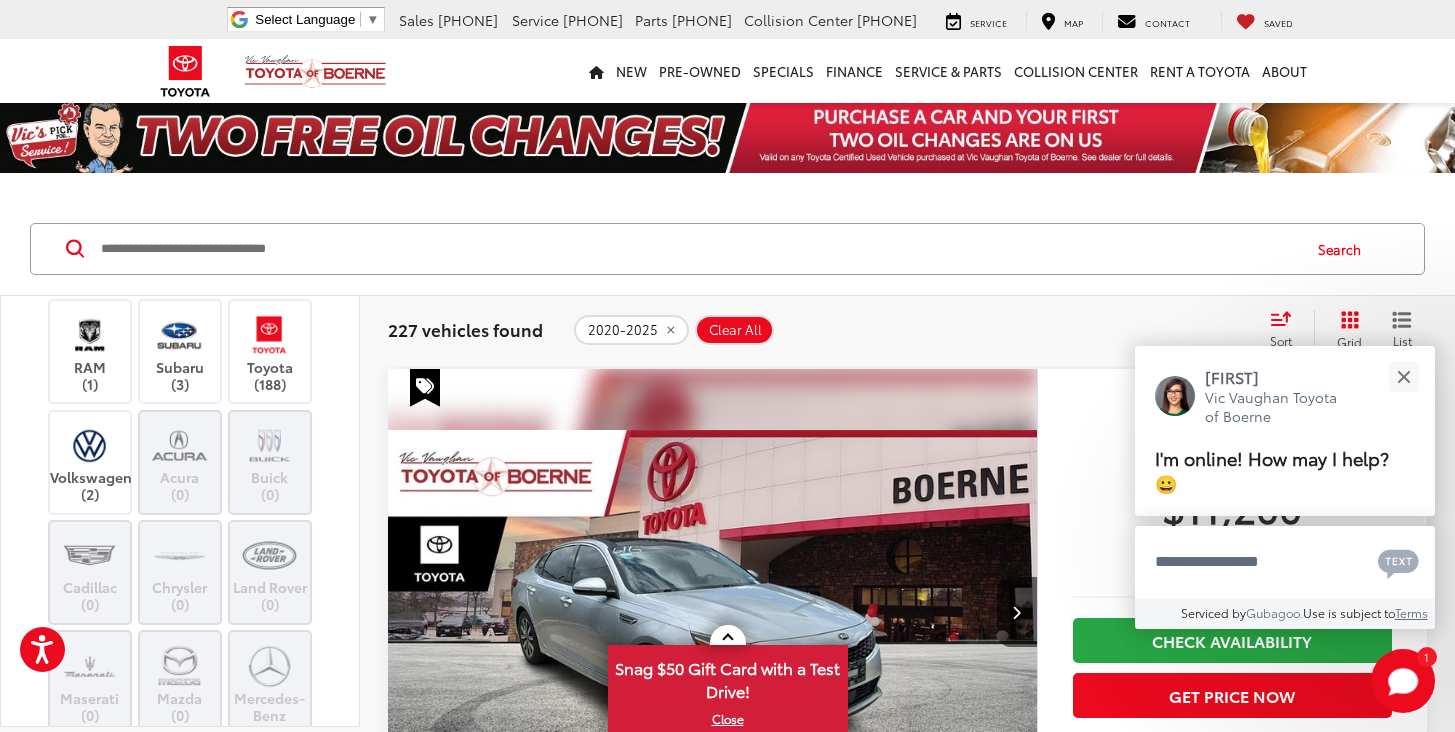 scroll, scrollTop: 511, scrollLeft: 0, axis: vertical 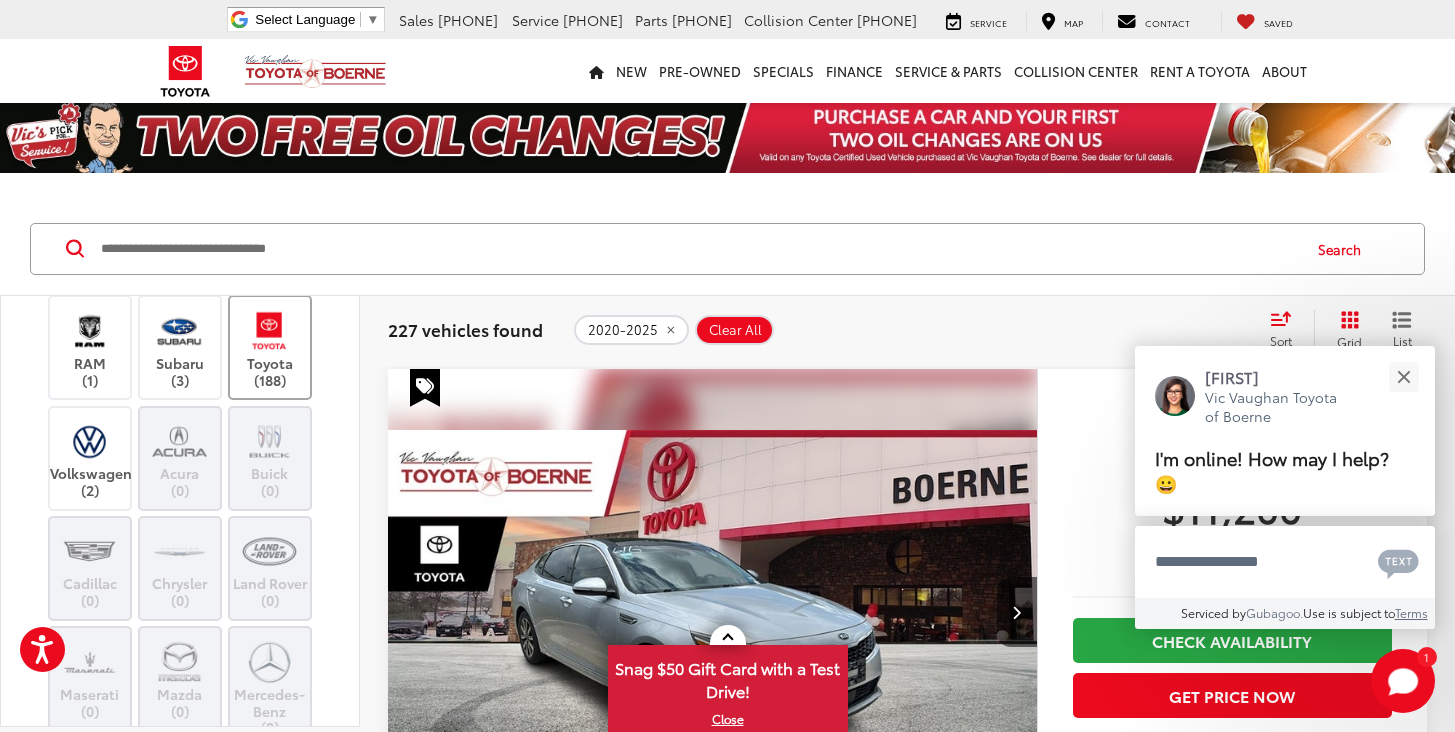 click at bounding box center (269, 330) 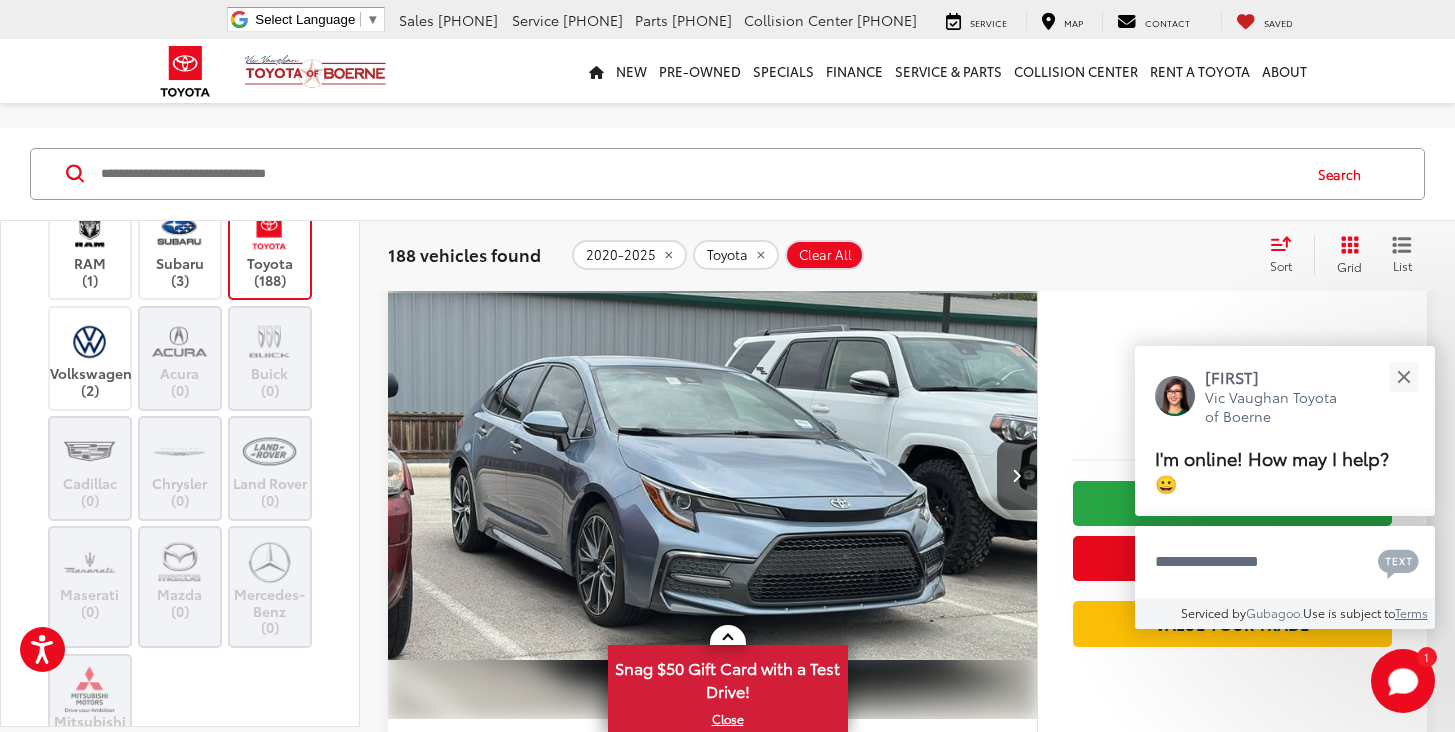 scroll, scrollTop: 141, scrollLeft: 0, axis: vertical 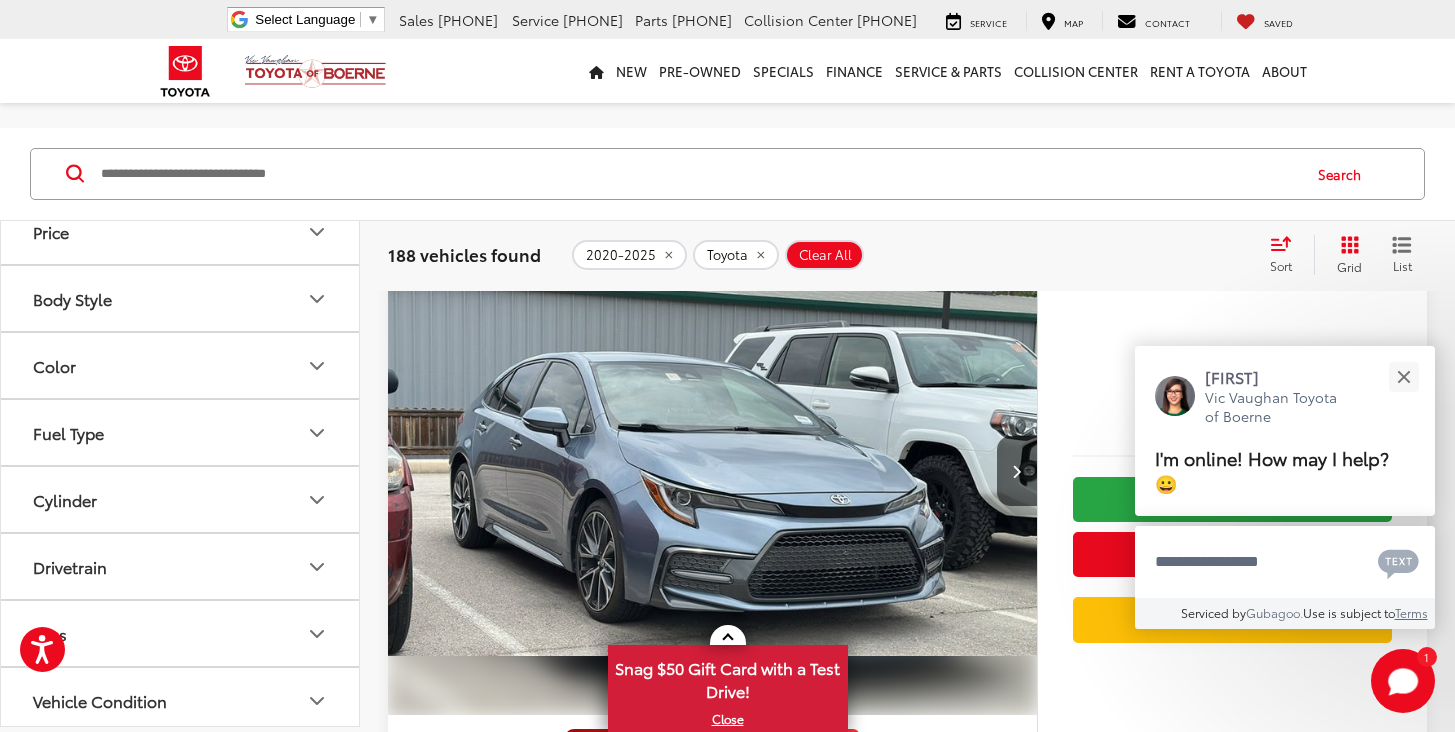 click on "Model & Trim" at bounding box center (181, 164) 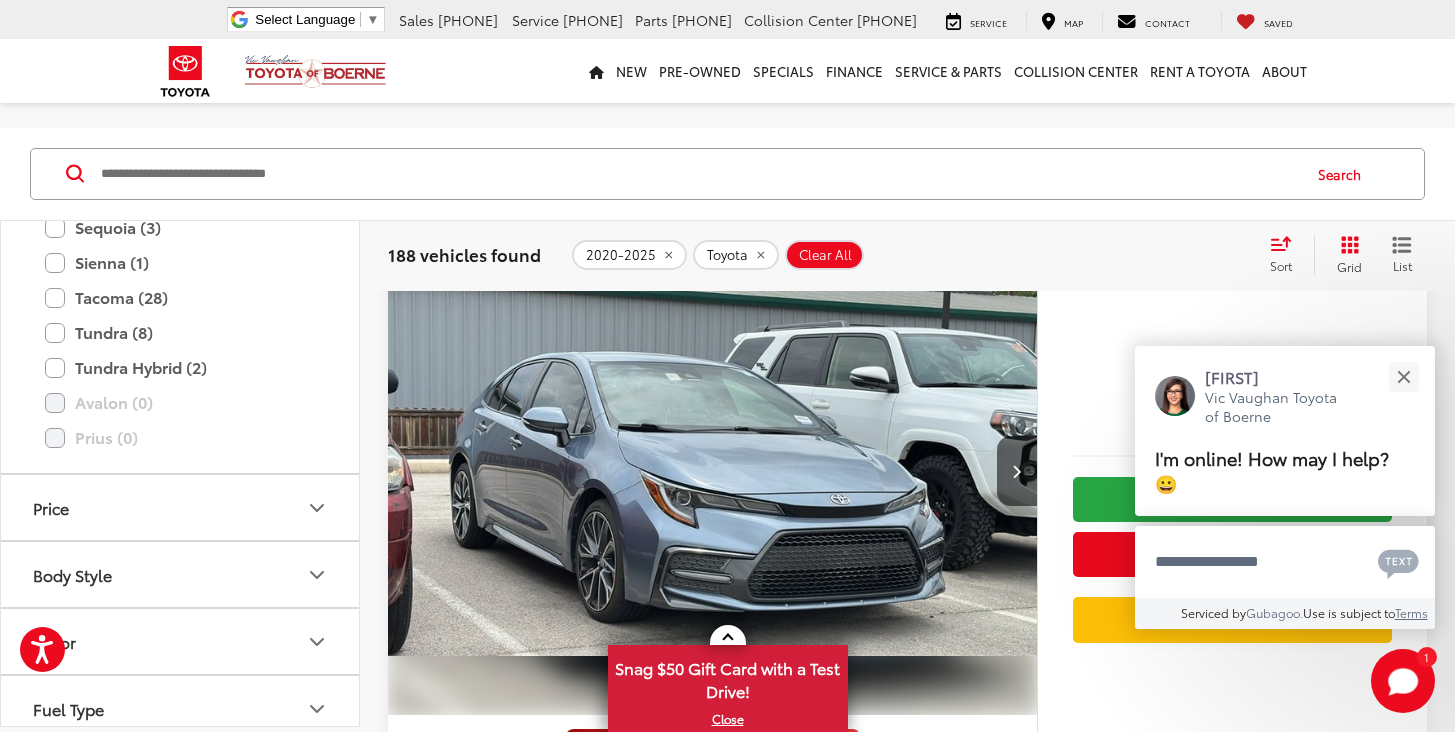 scroll, scrollTop: 1631, scrollLeft: 0, axis: vertical 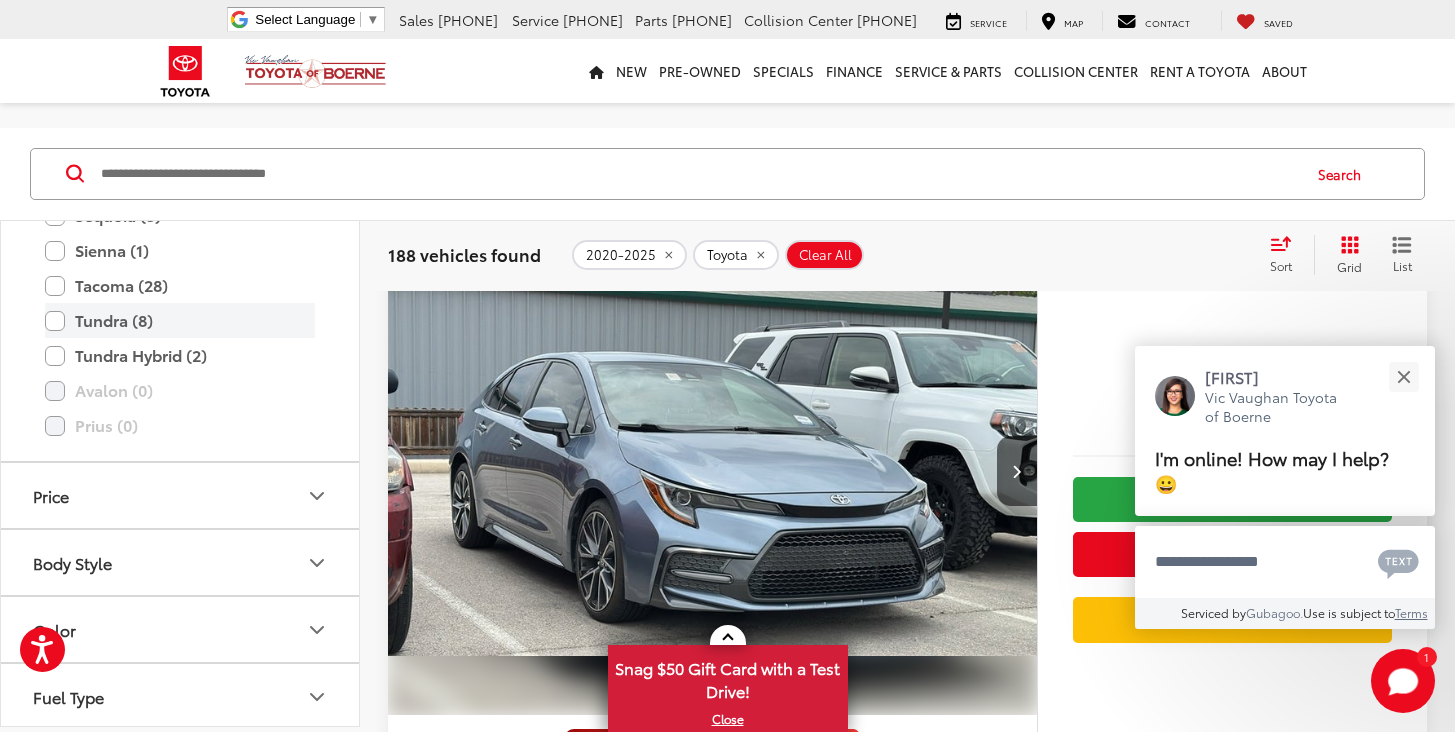 click on "Tundra (8)" at bounding box center (180, 320) 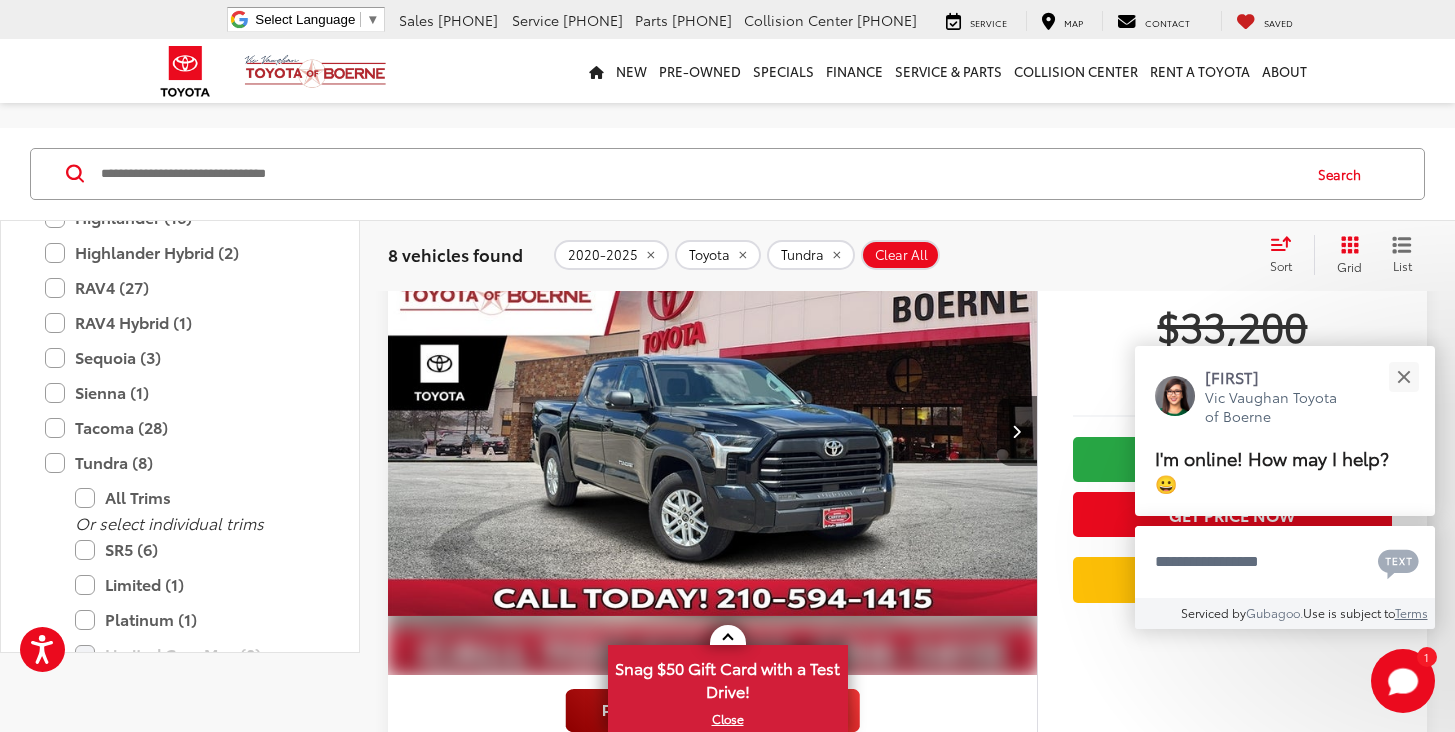 scroll, scrollTop: 0, scrollLeft: 0, axis: both 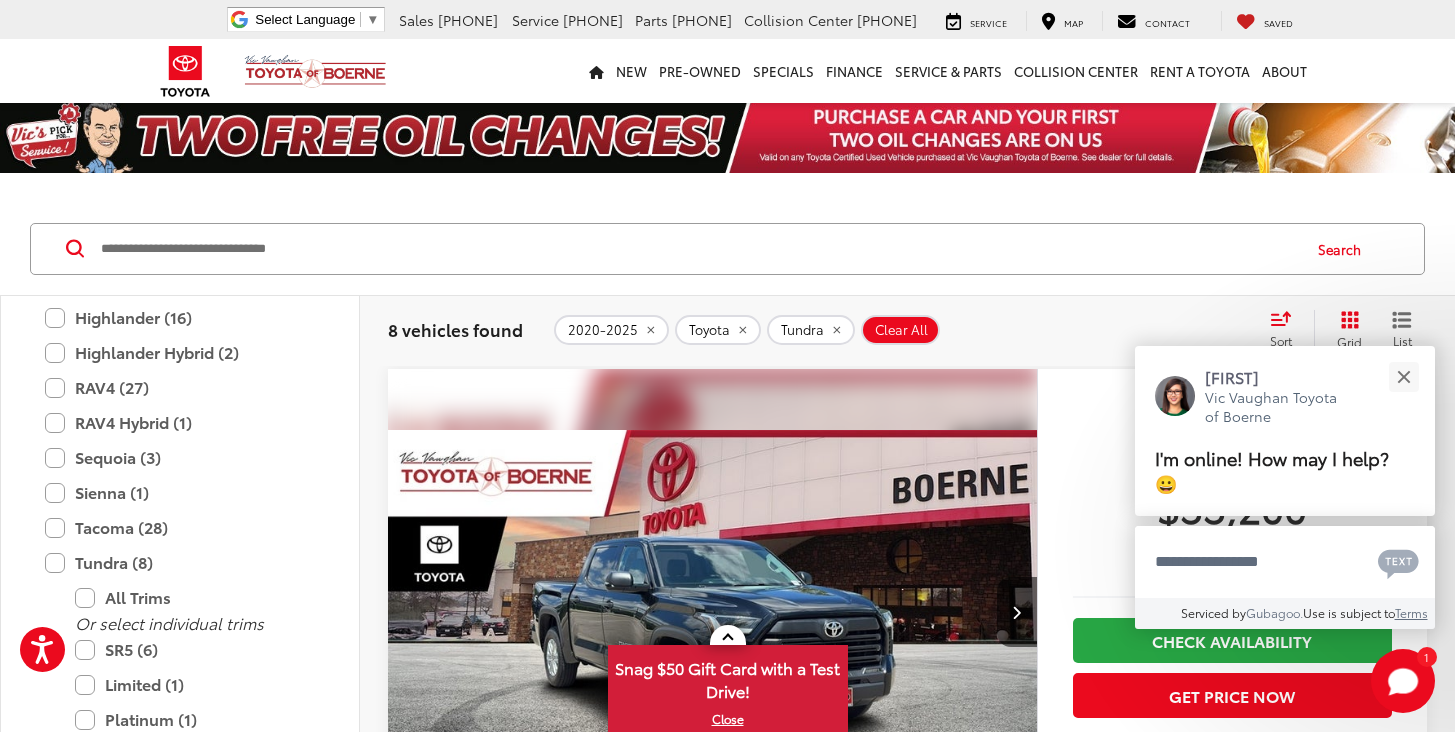 click 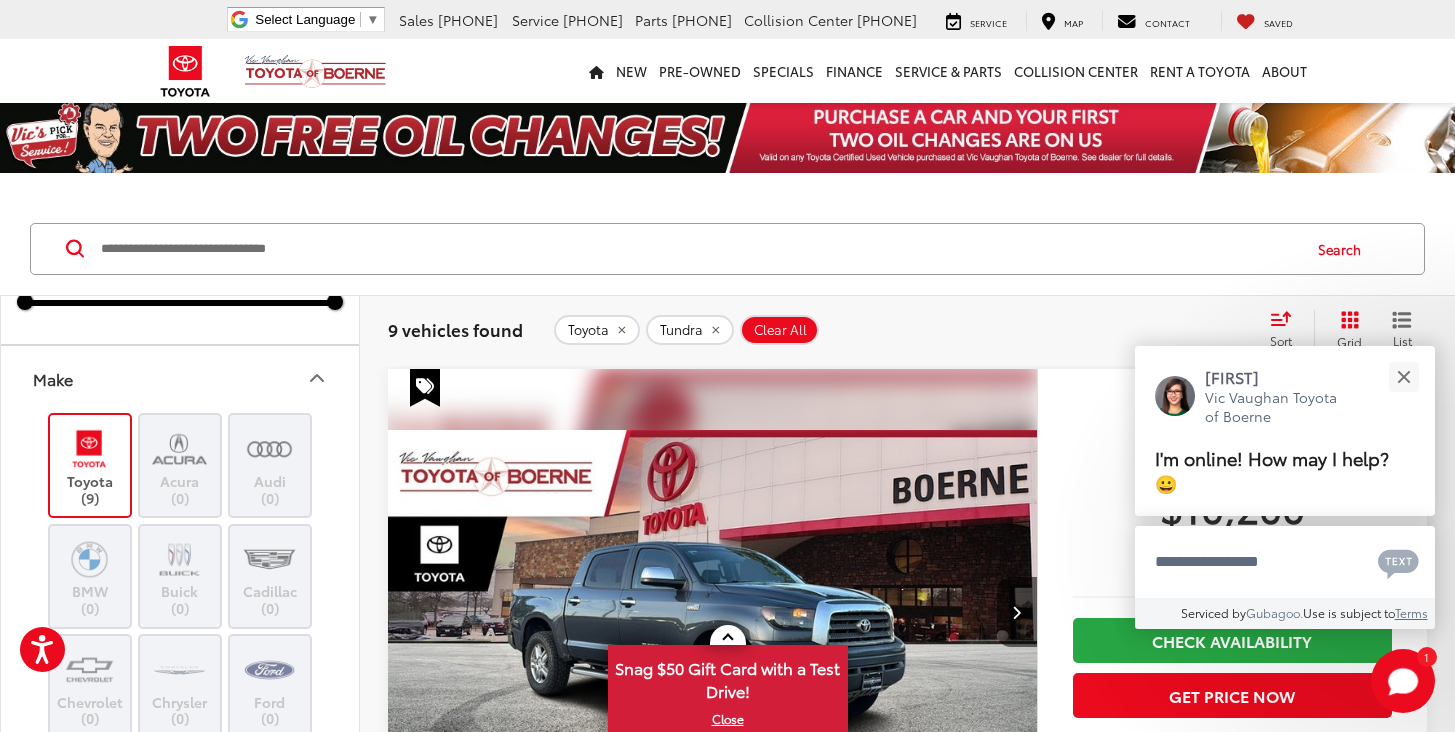 scroll, scrollTop: 0, scrollLeft: 0, axis: both 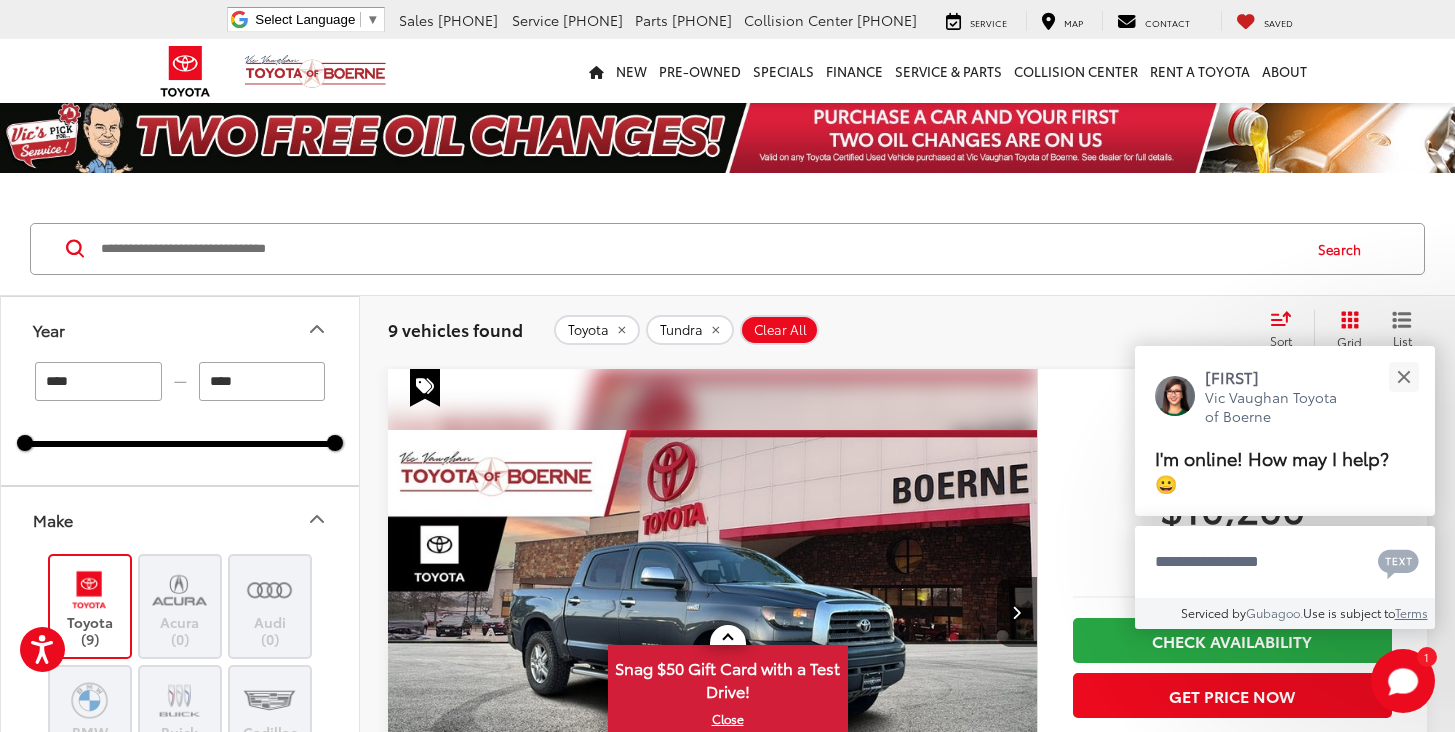 click on "****" at bounding box center (98, 381) 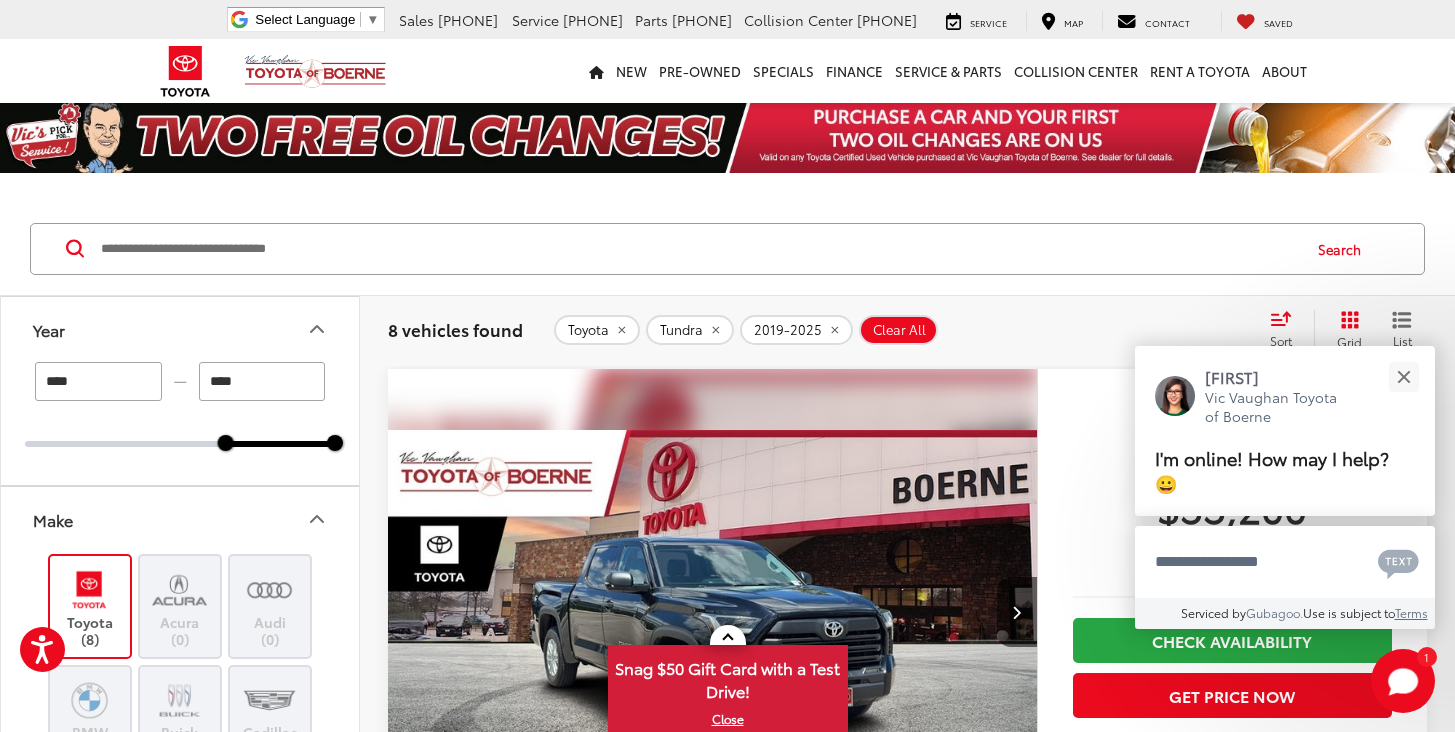 click on "****" at bounding box center [262, 381] 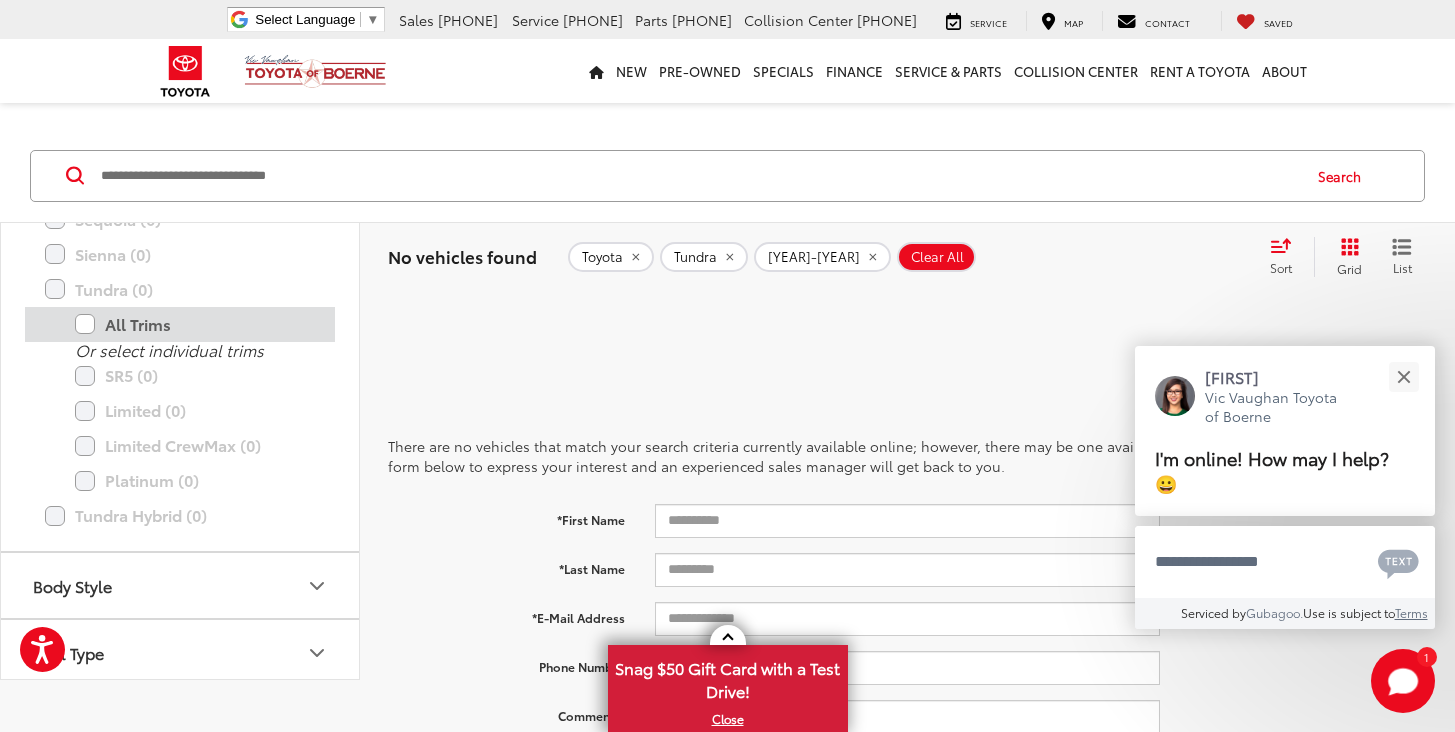 scroll, scrollTop: 1897, scrollLeft: 0, axis: vertical 